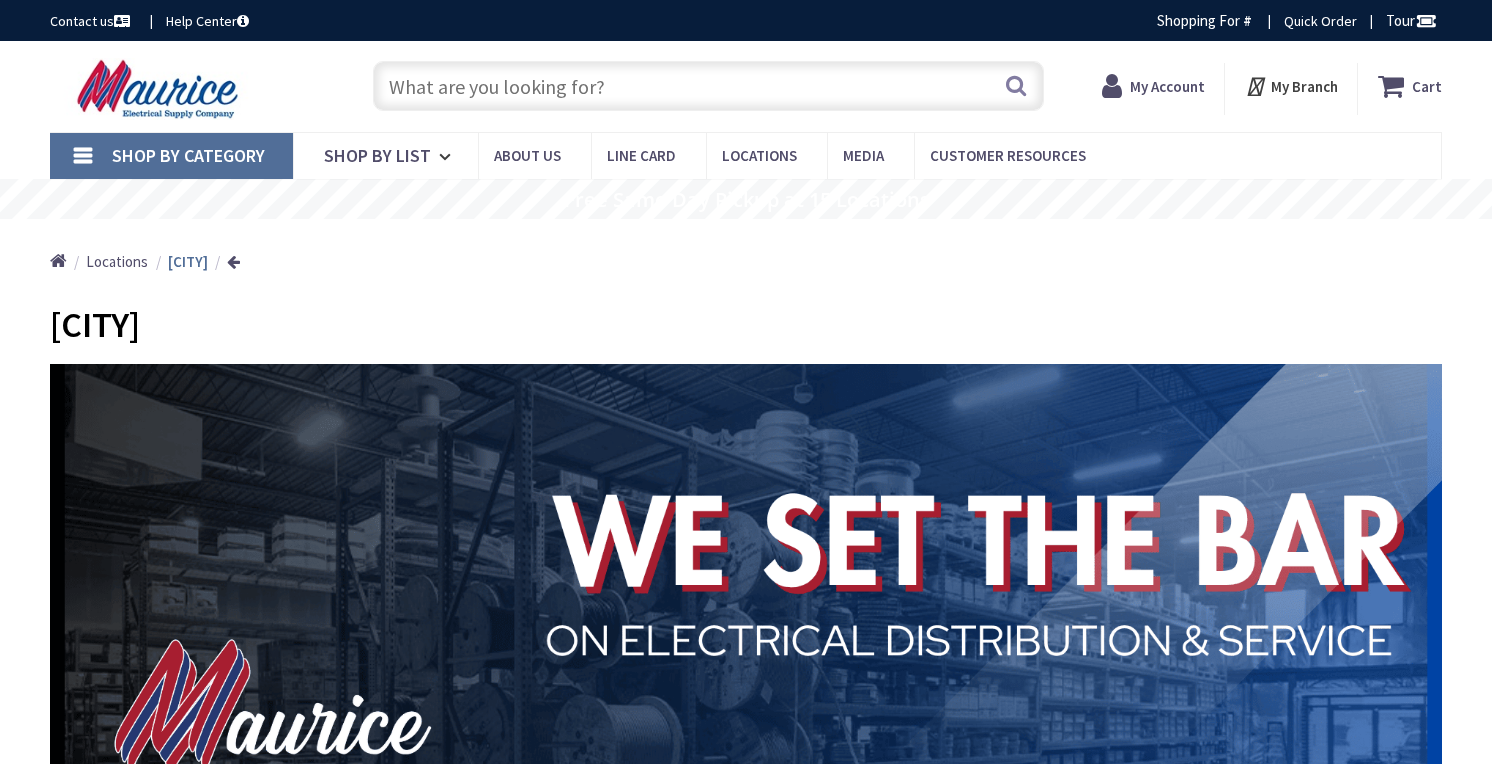 scroll, scrollTop: 0, scrollLeft: 0, axis: both 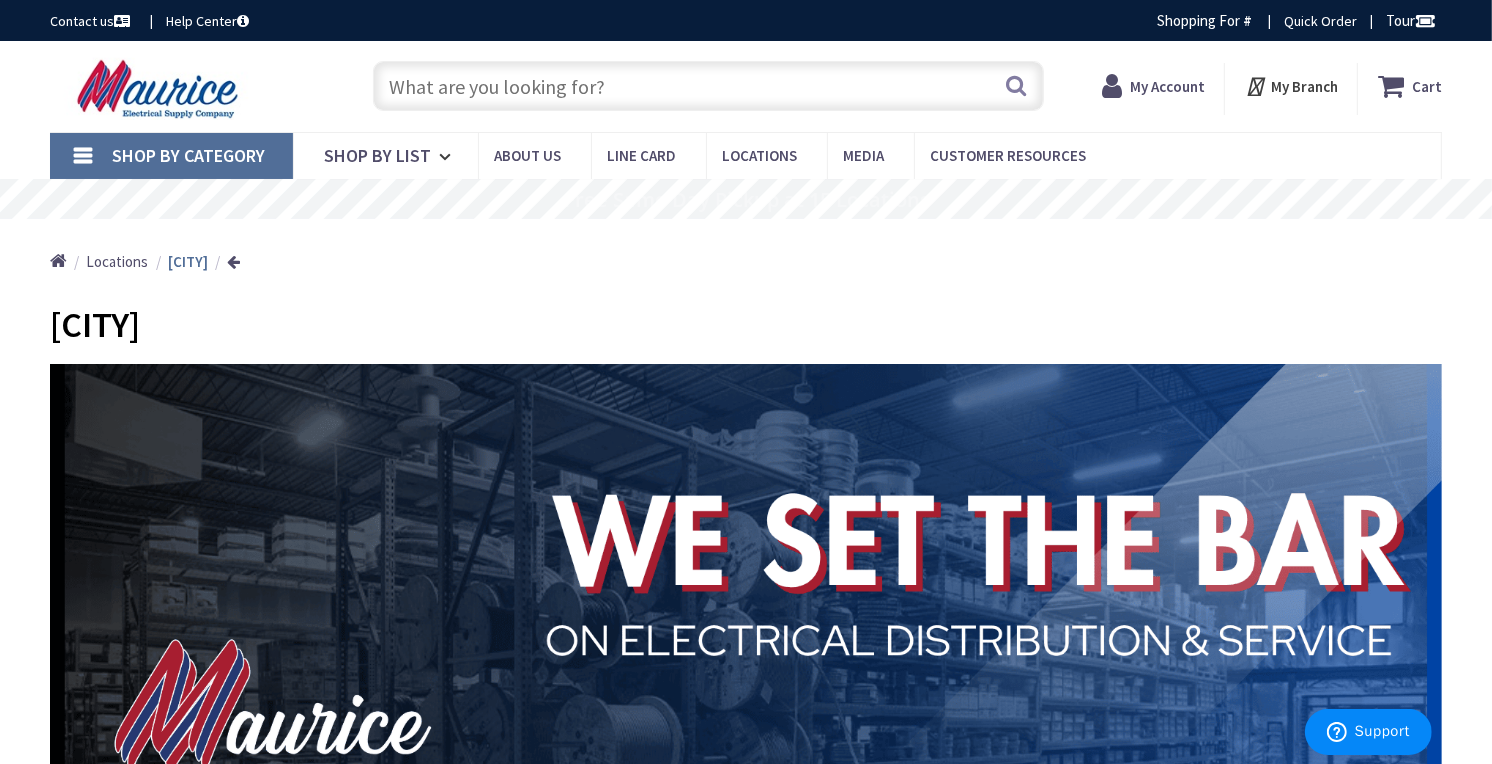 click on "My Account" at bounding box center [1167, 86] 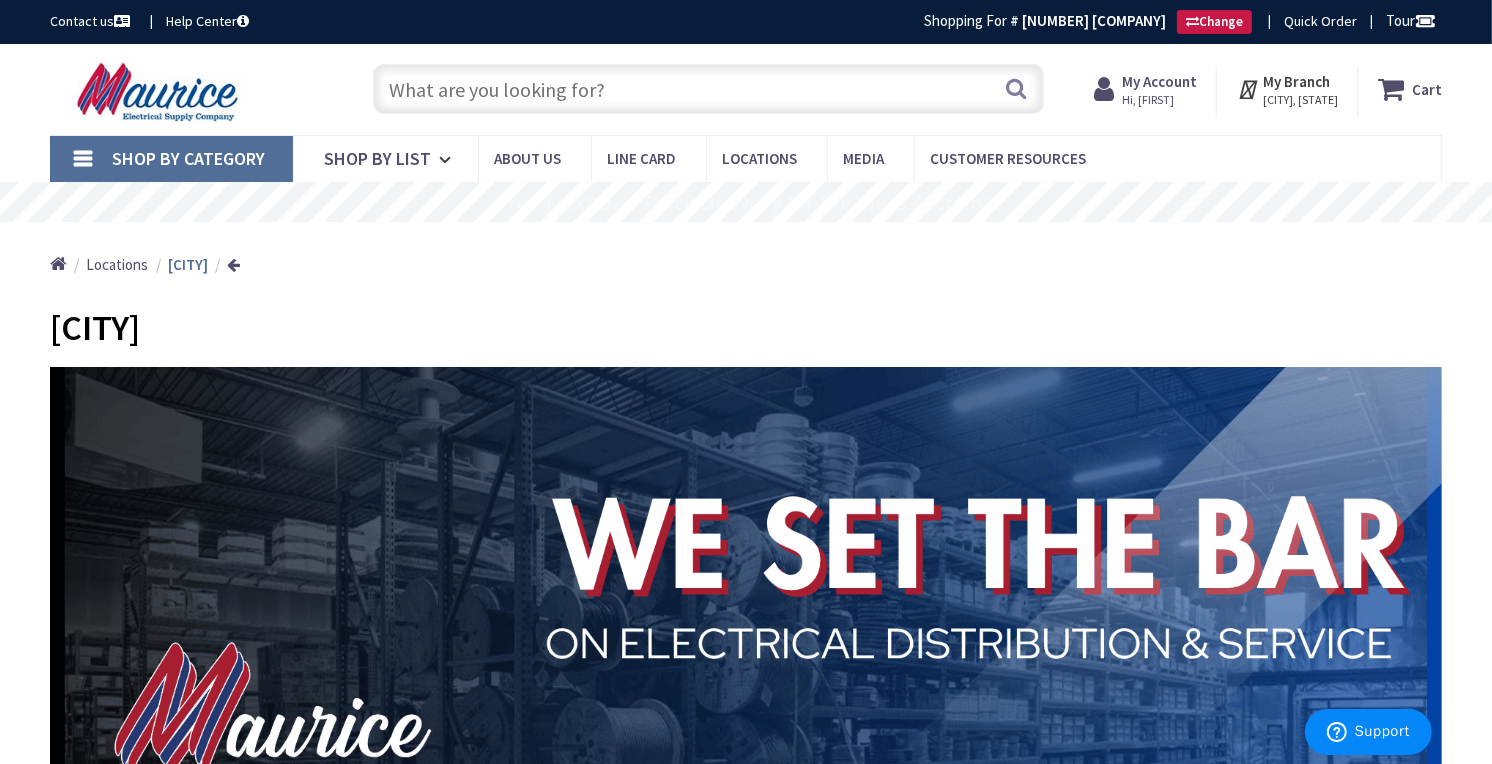 click at bounding box center (1108, 89) 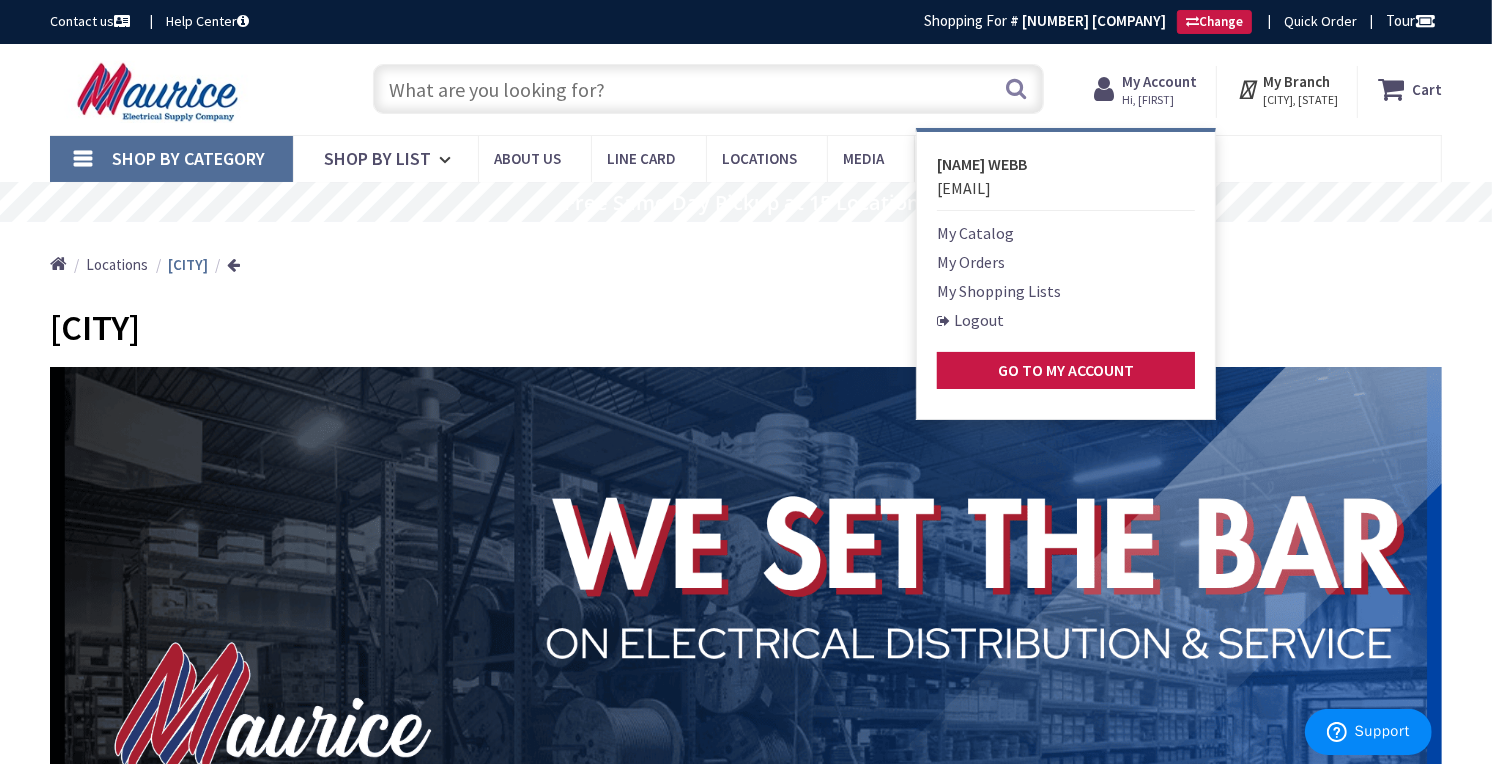 click on "My Orders" at bounding box center (971, 262) 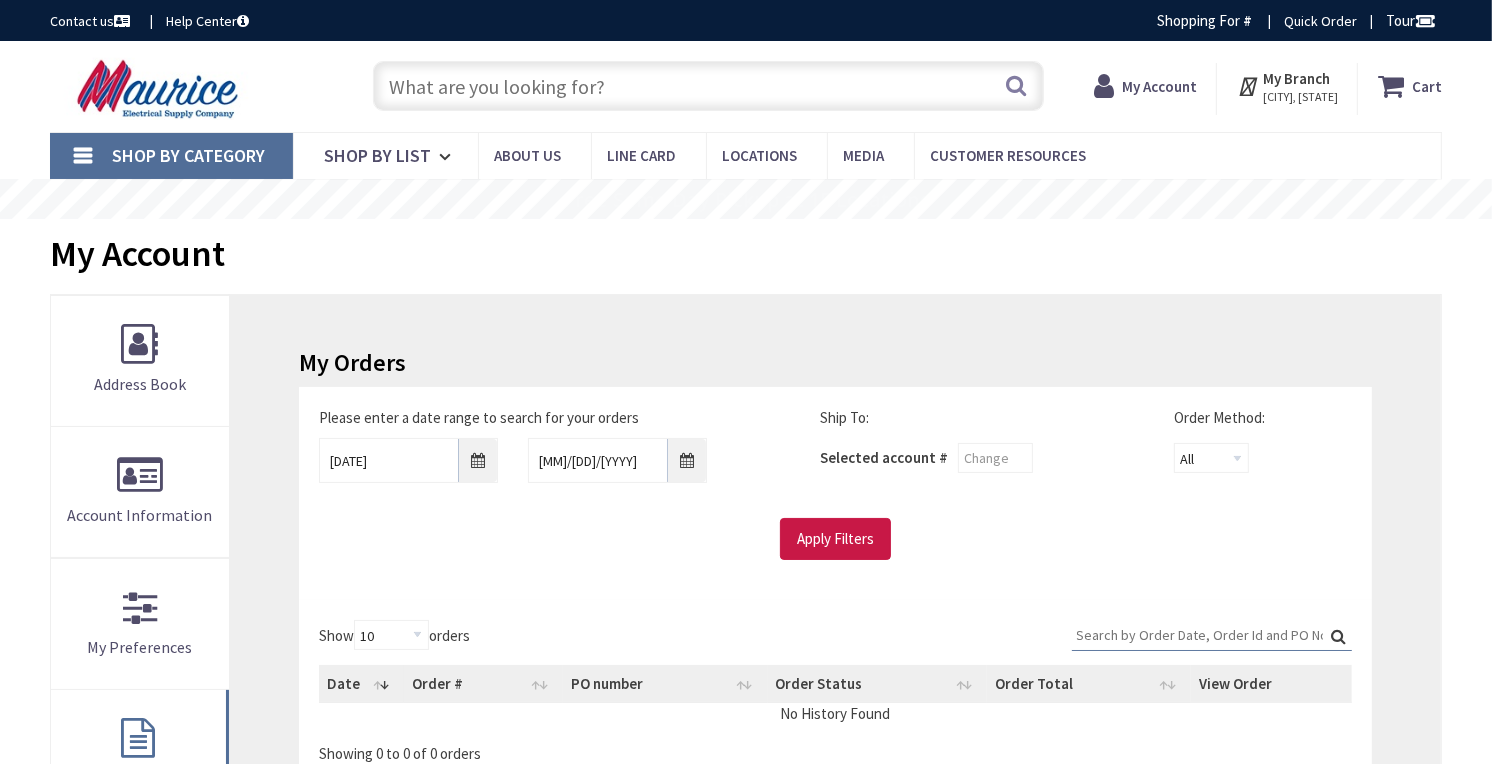scroll, scrollTop: 0, scrollLeft: 0, axis: both 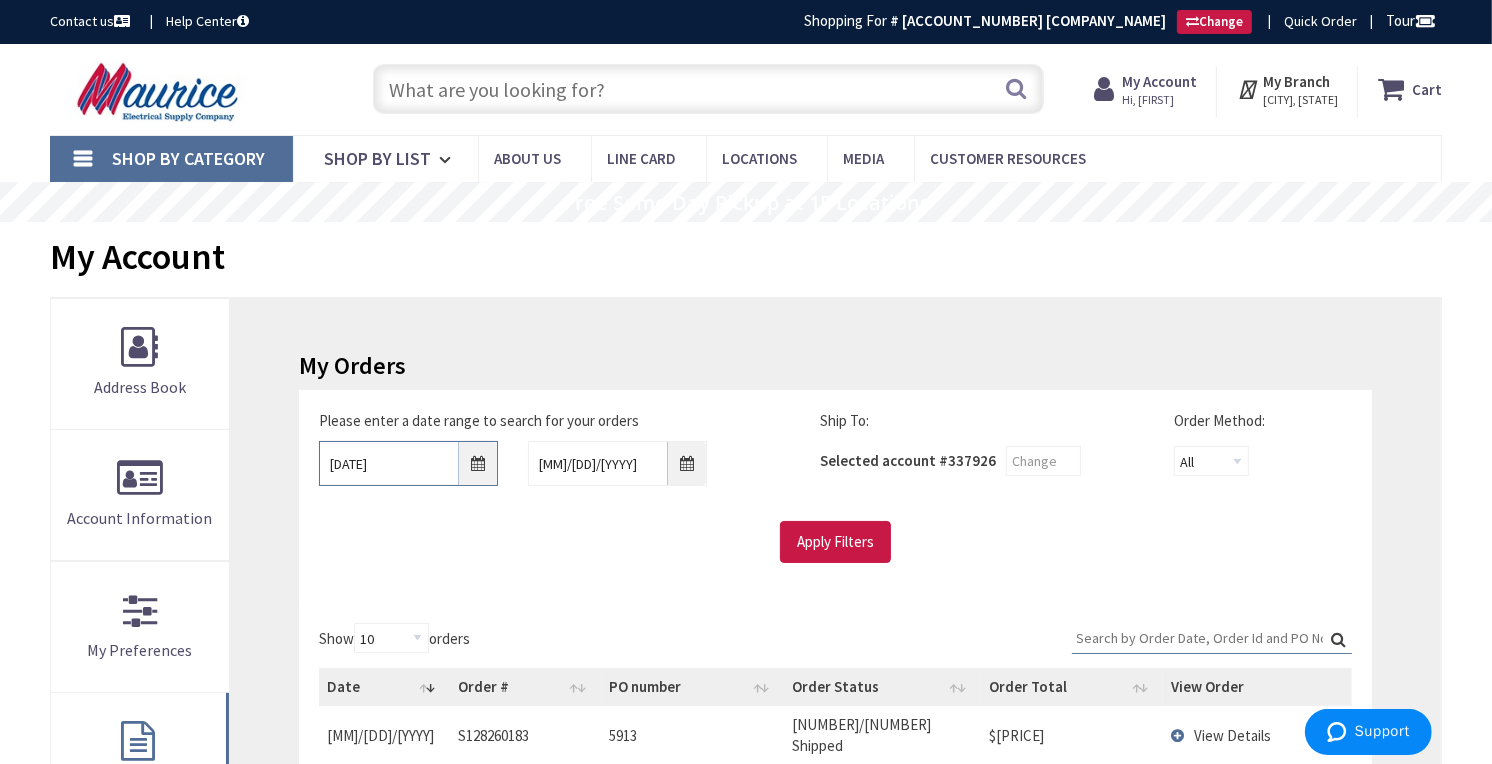 click on "[DATE]" at bounding box center (408, 463) 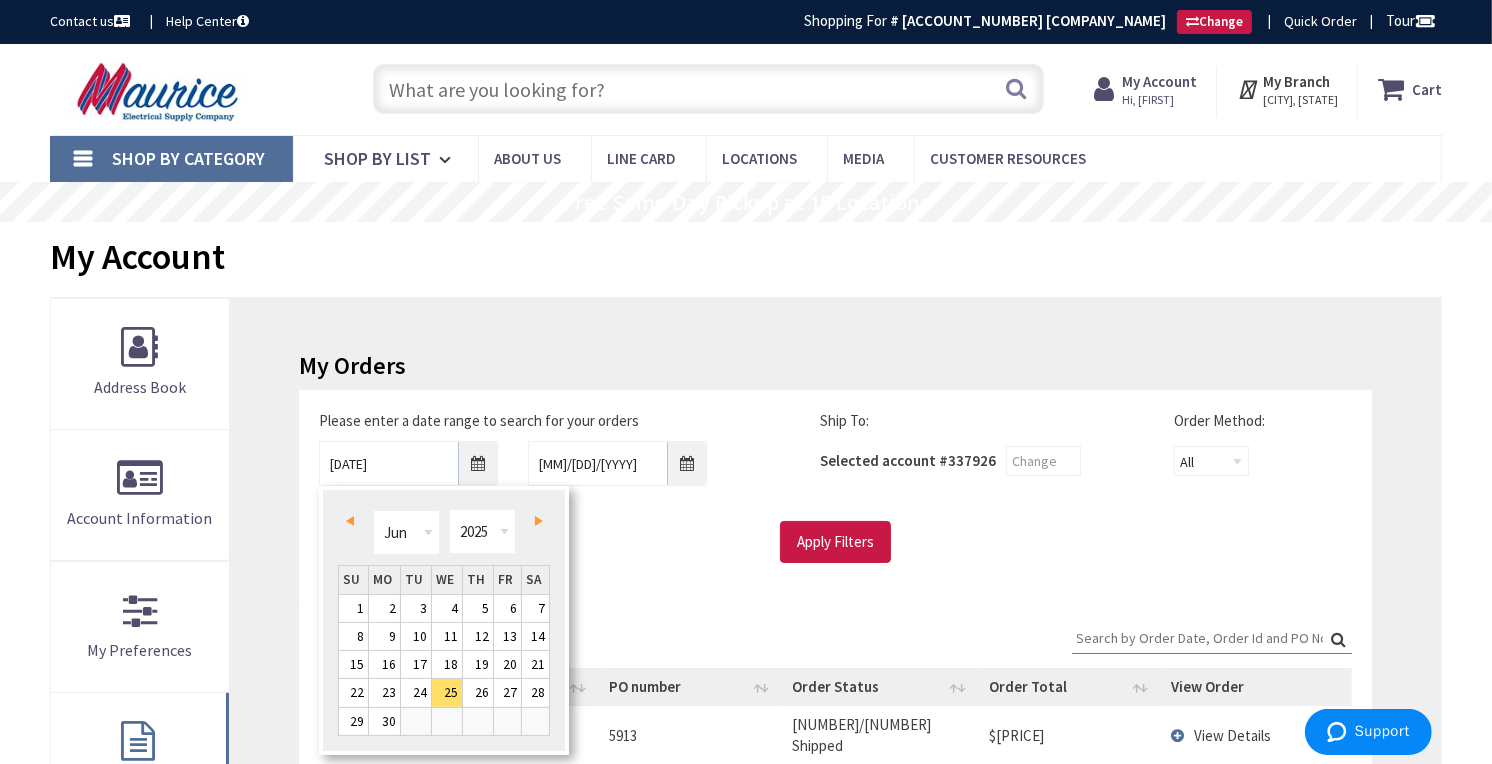 click on "Prev" at bounding box center [353, 520] 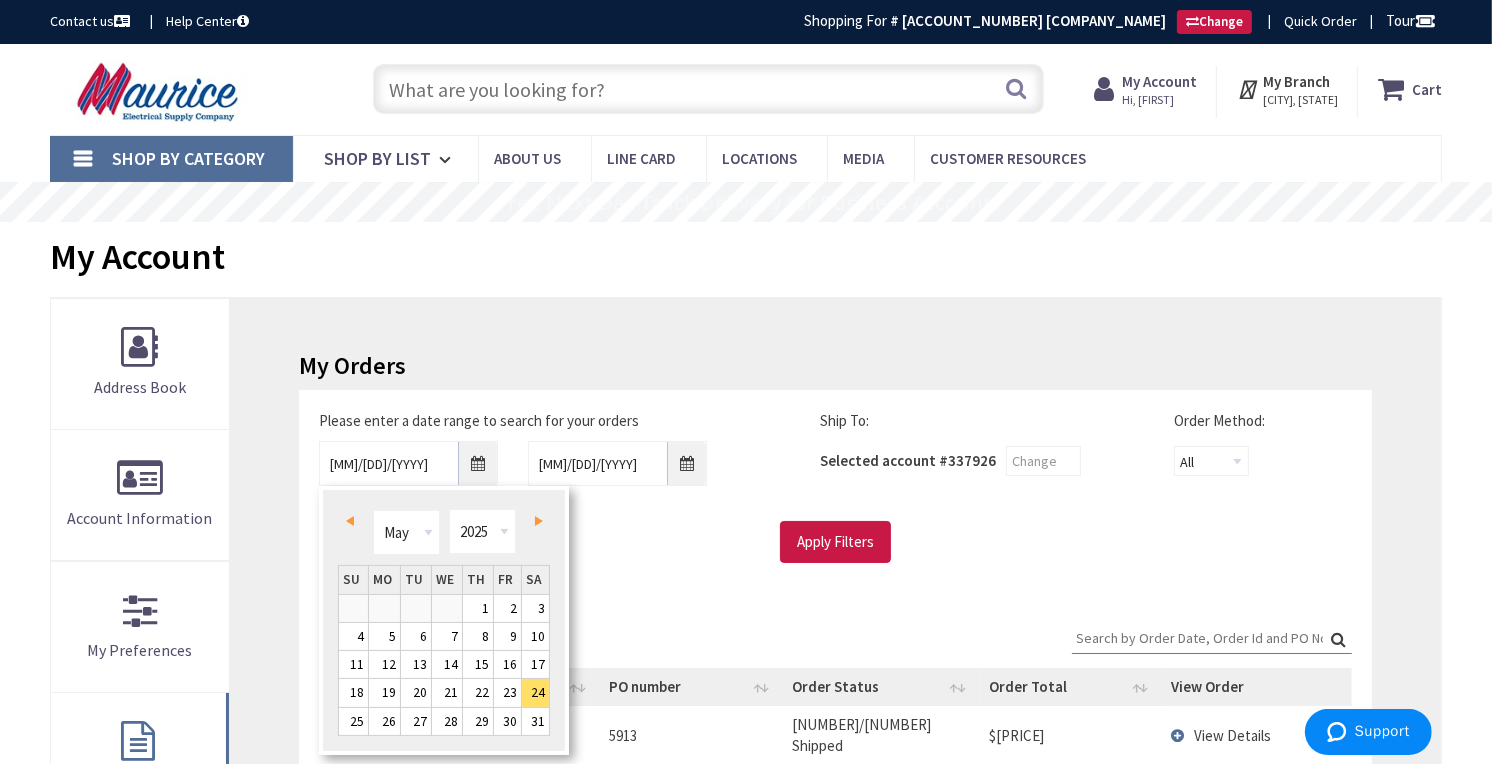 click on "Prev" at bounding box center (353, 520) 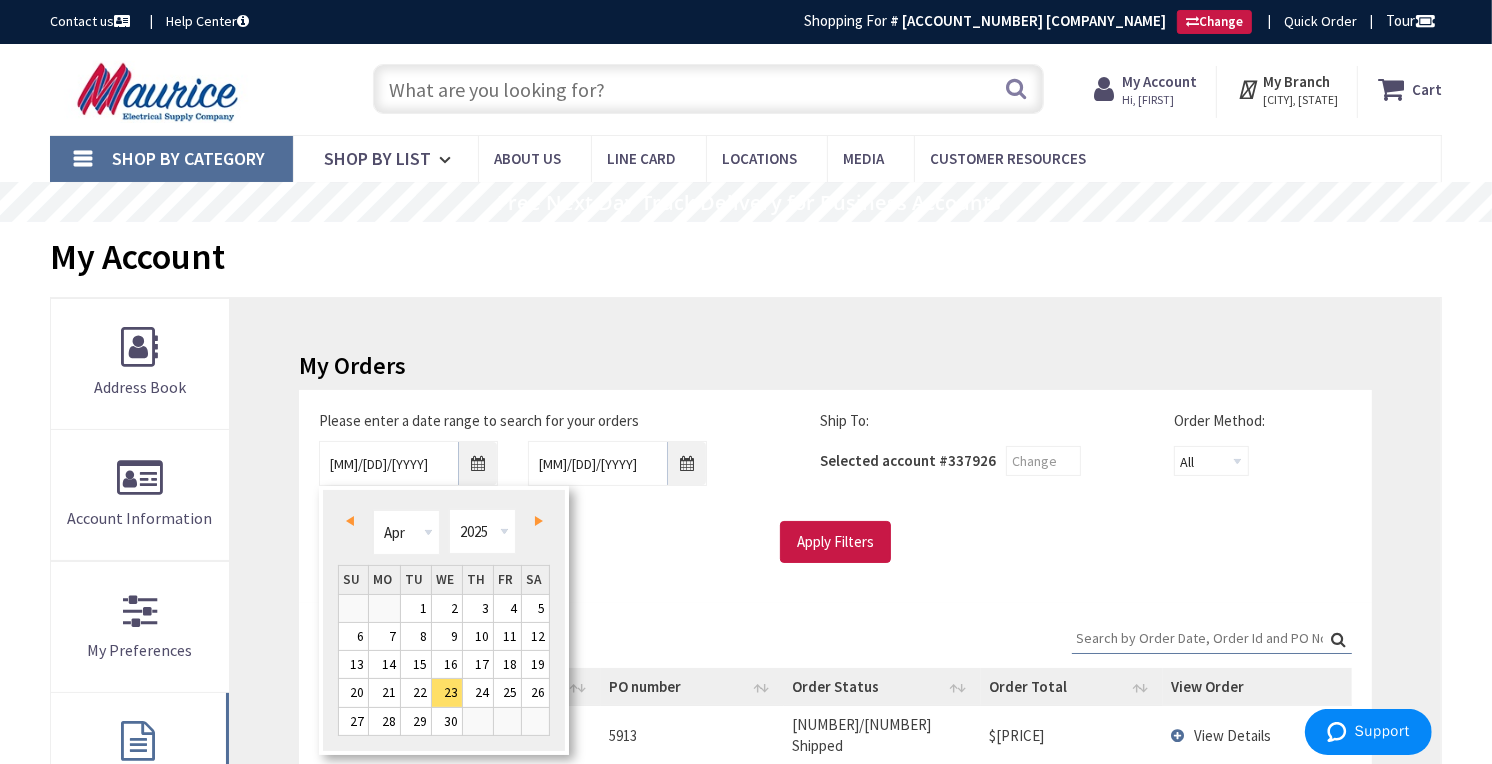 click on "Prev" at bounding box center (353, 520) 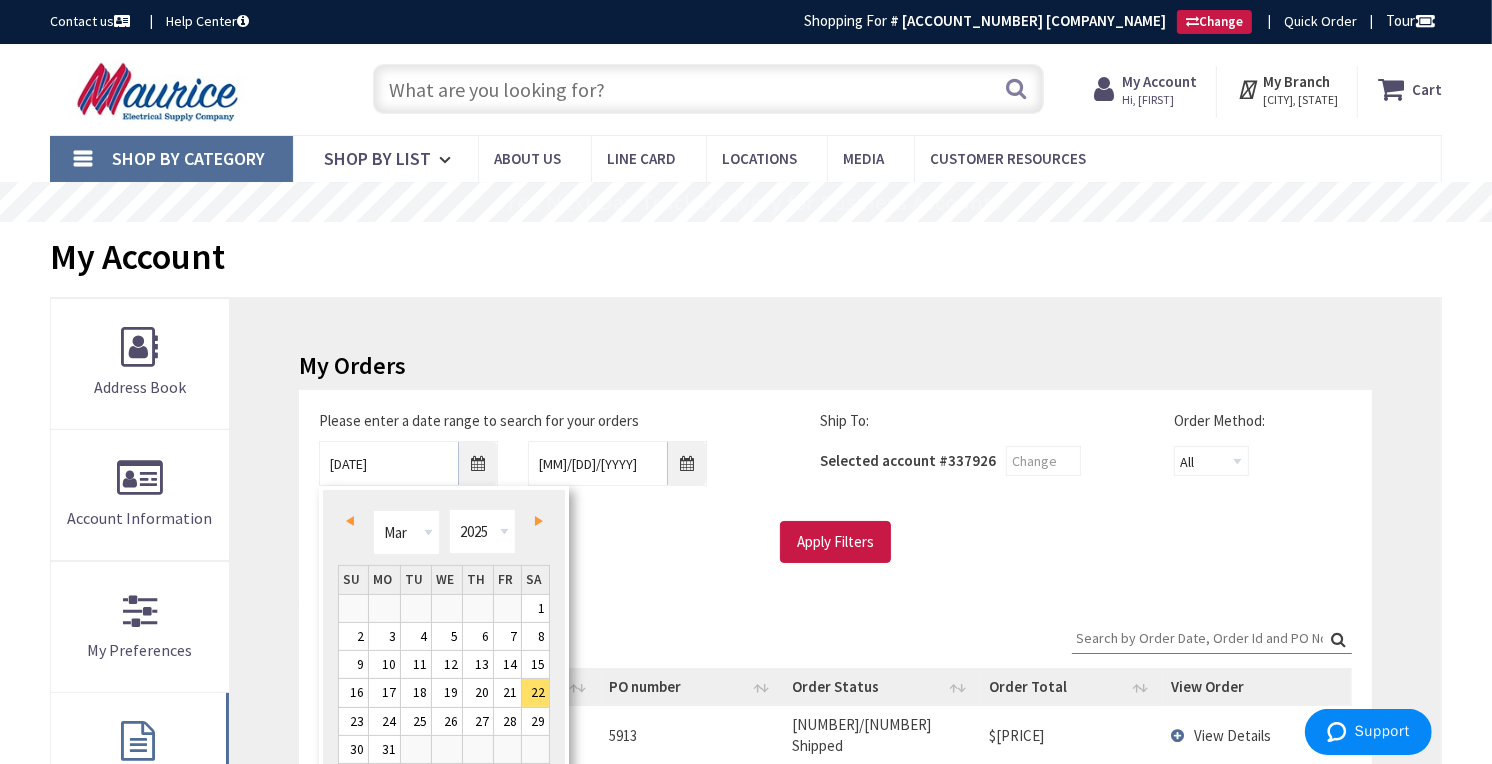 click on "Next" at bounding box center [534, 520] 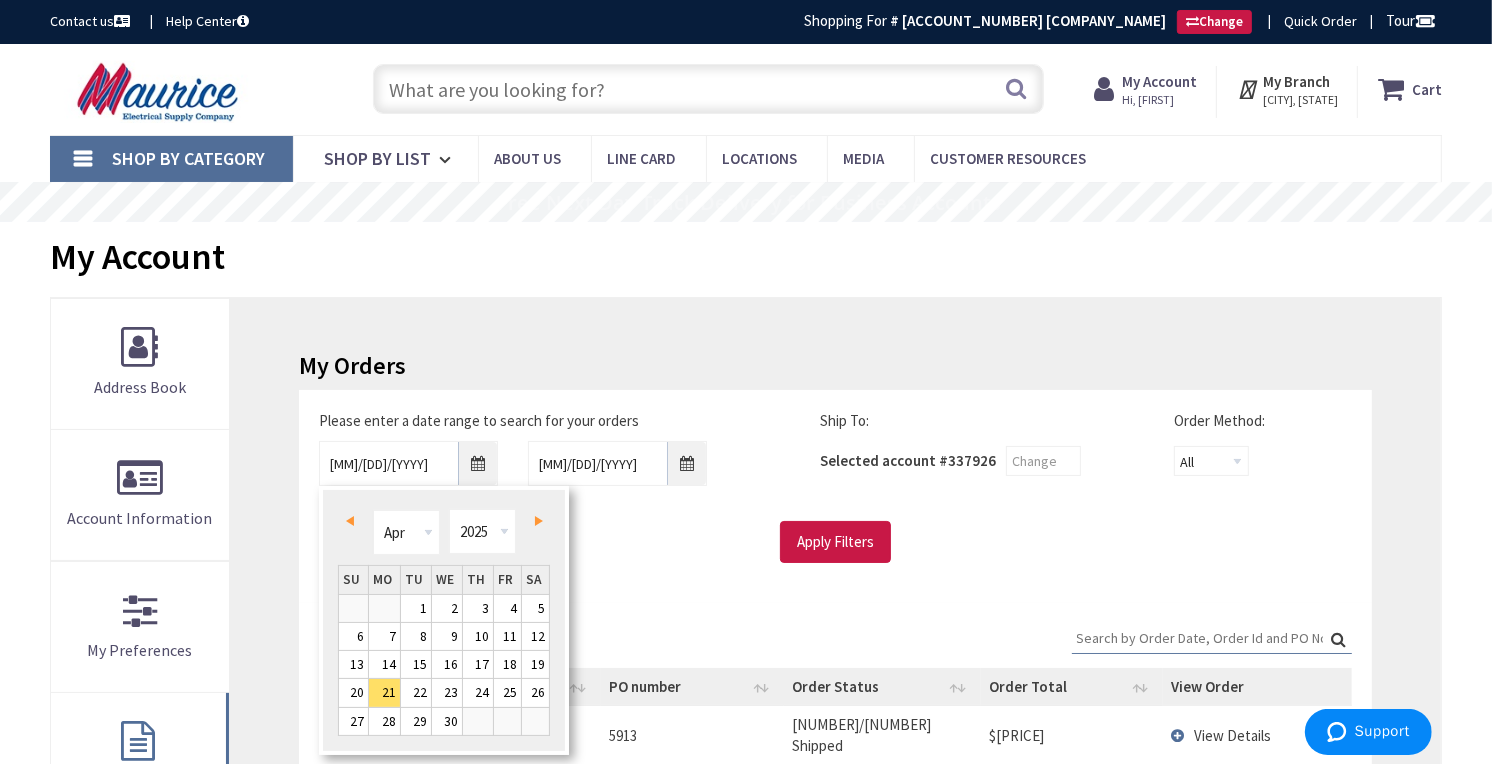 click on "Next" at bounding box center [534, 520] 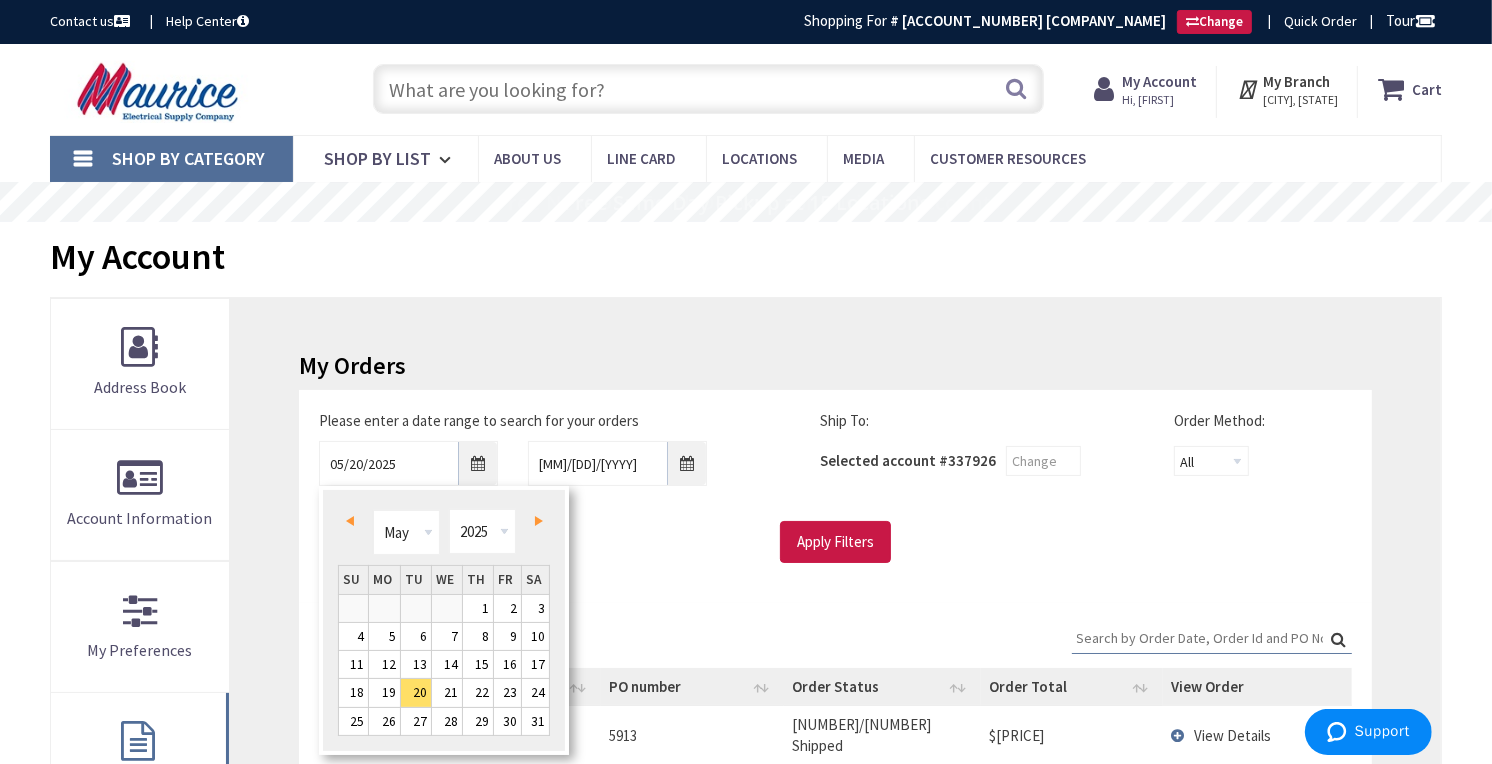 click on "Next" at bounding box center [534, 520] 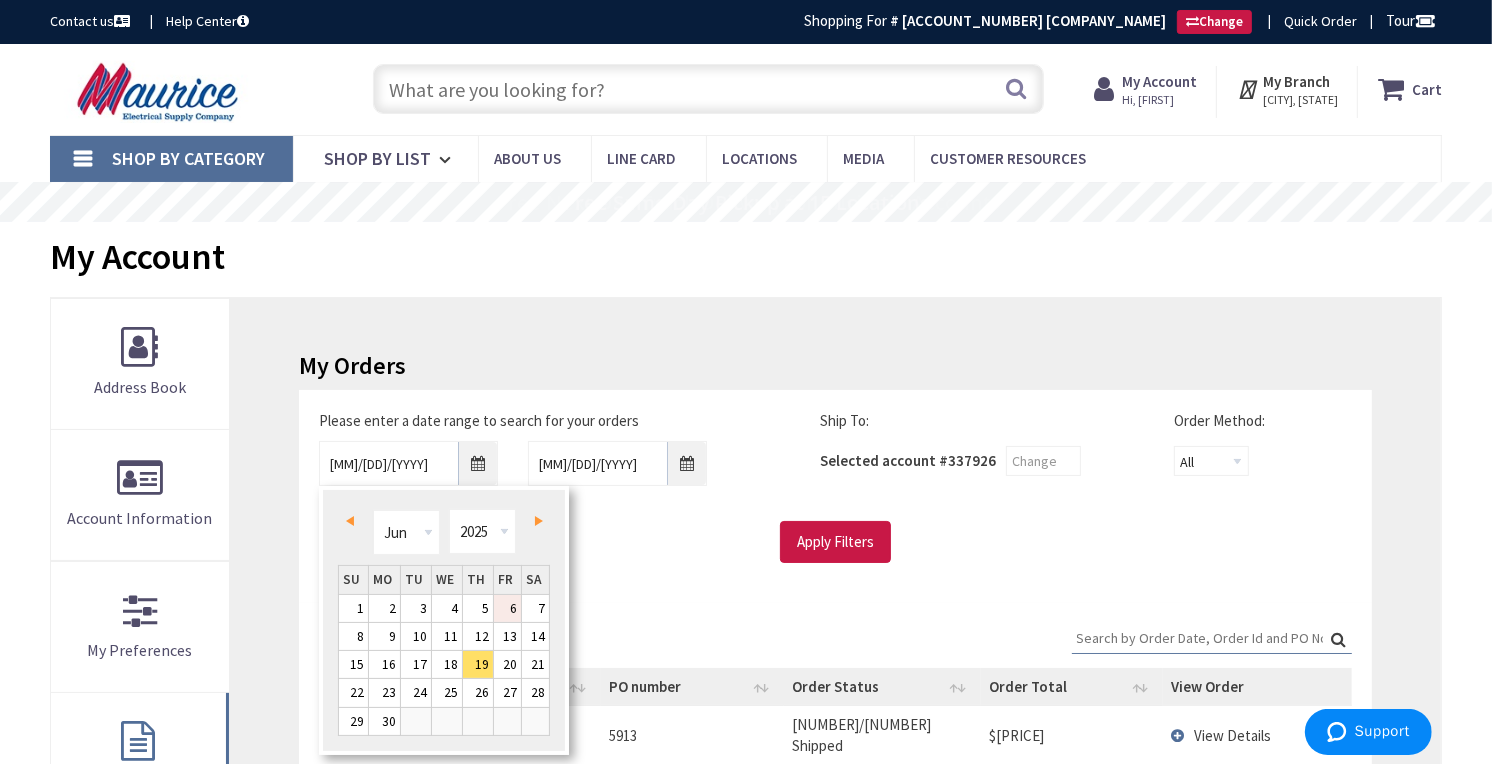 click on "6" at bounding box center (507, 608) 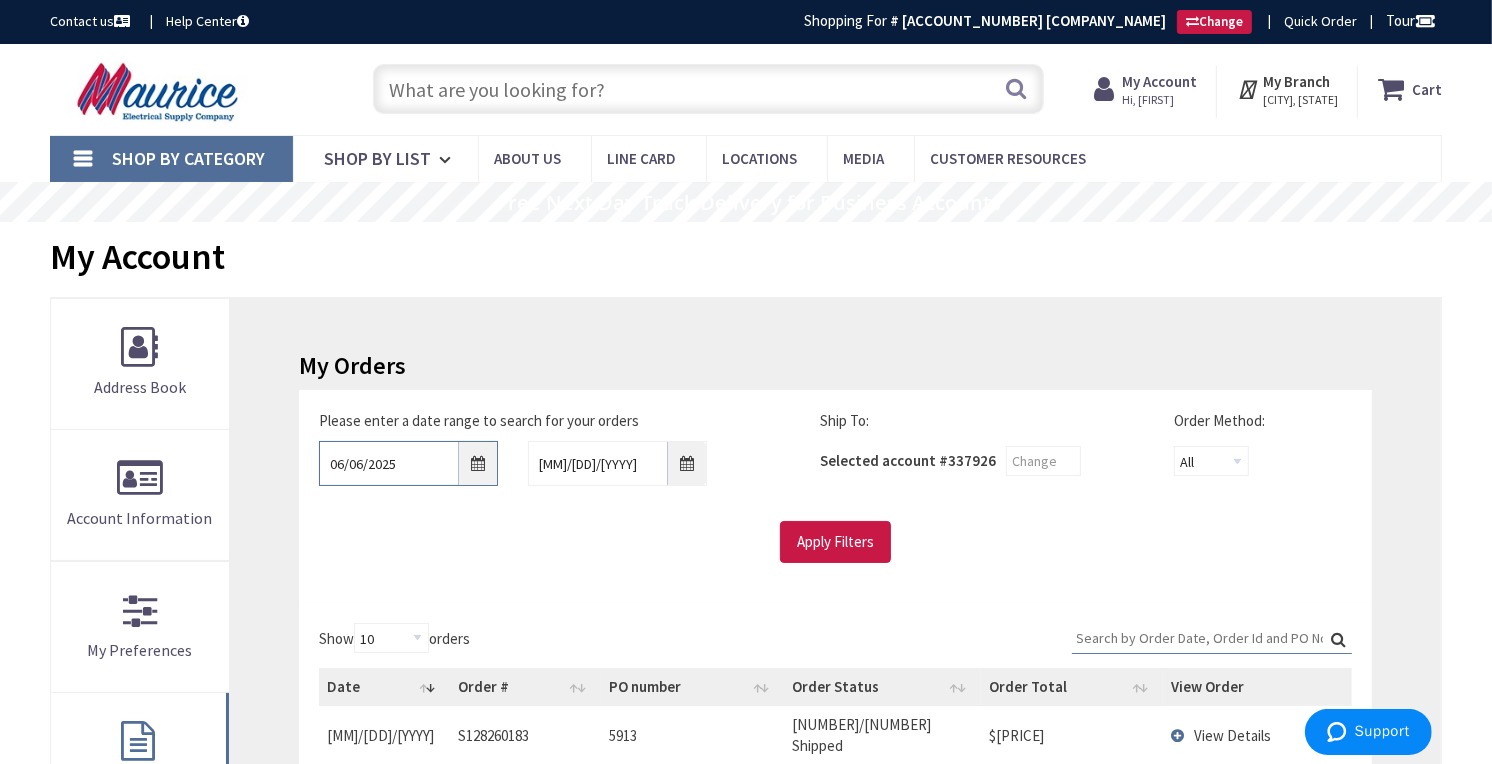 click on "06/06/2025" at bounding box center [408, 463] 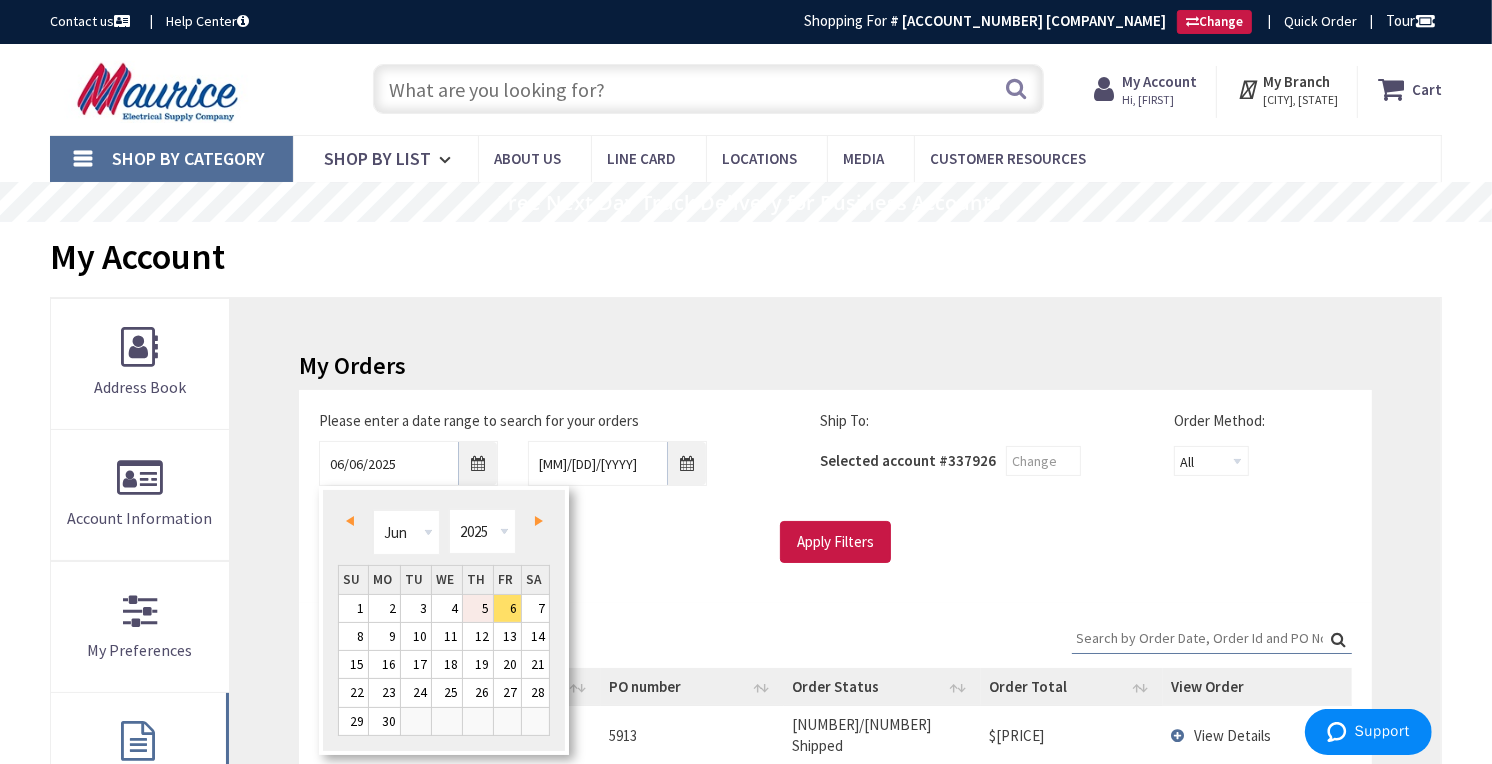 click on "5" at bounding box center (478, 608) 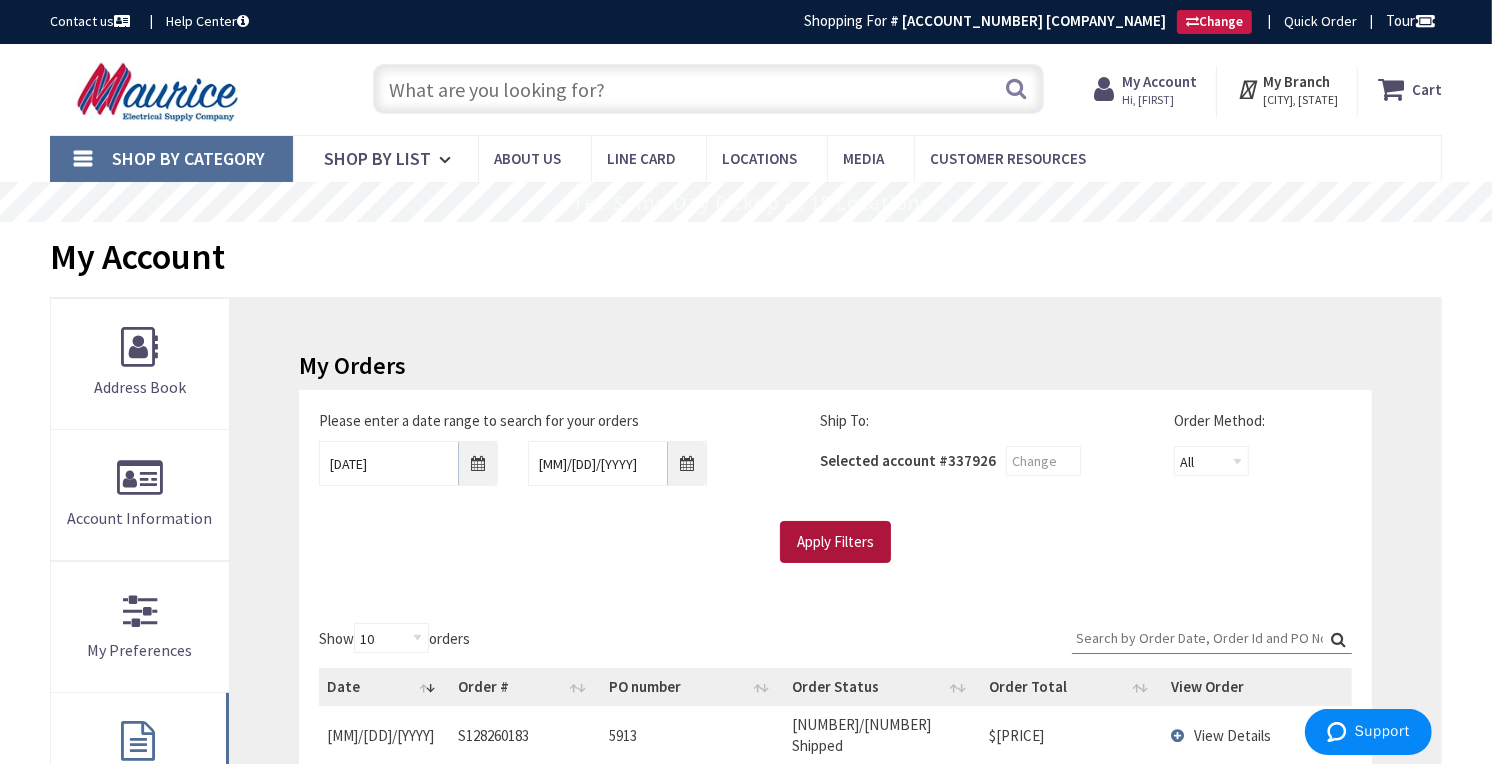 click on "Apply Filters" at bounding box center (835, 542) 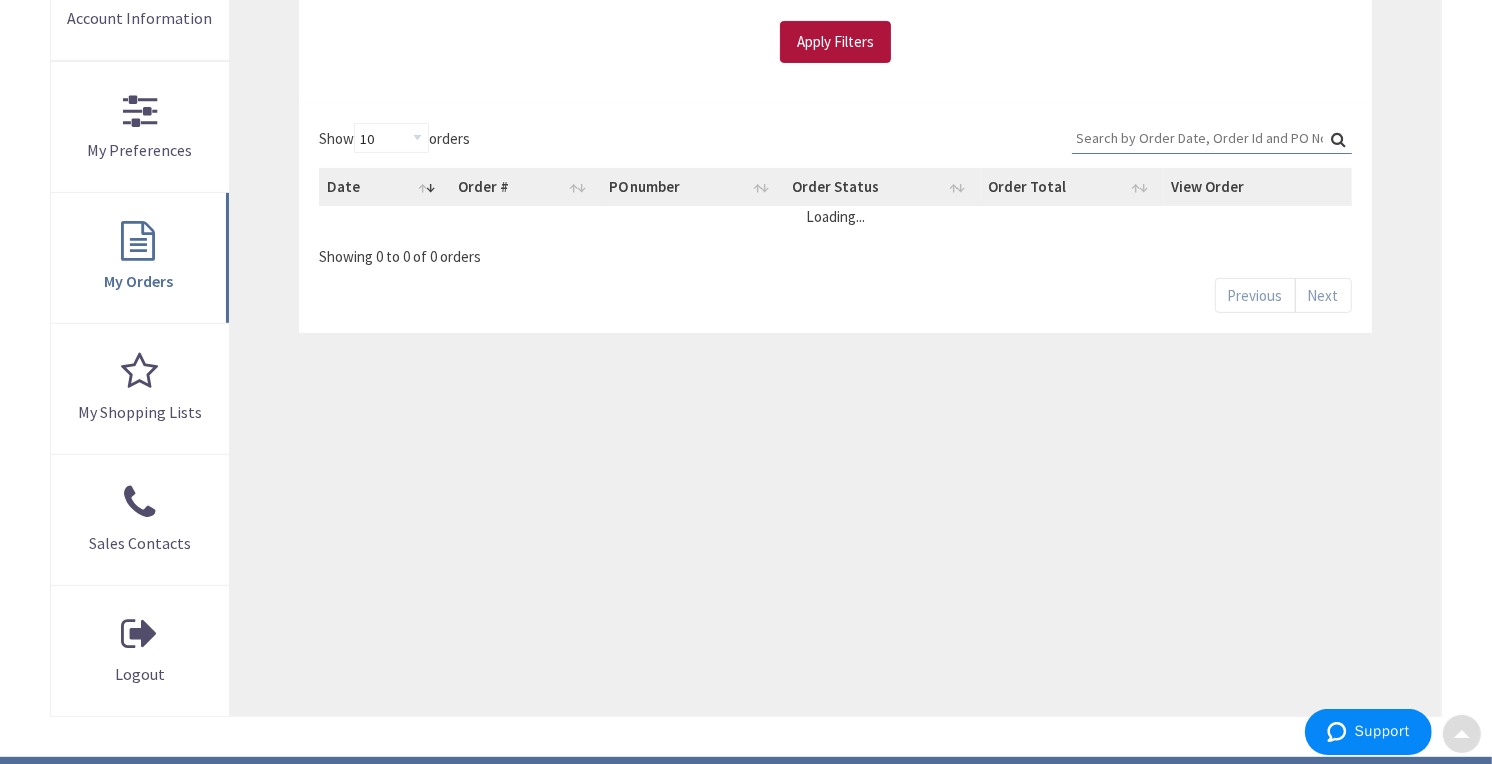 scroll, scrollTop: 555, scrollLeft: 0, axis: vertical 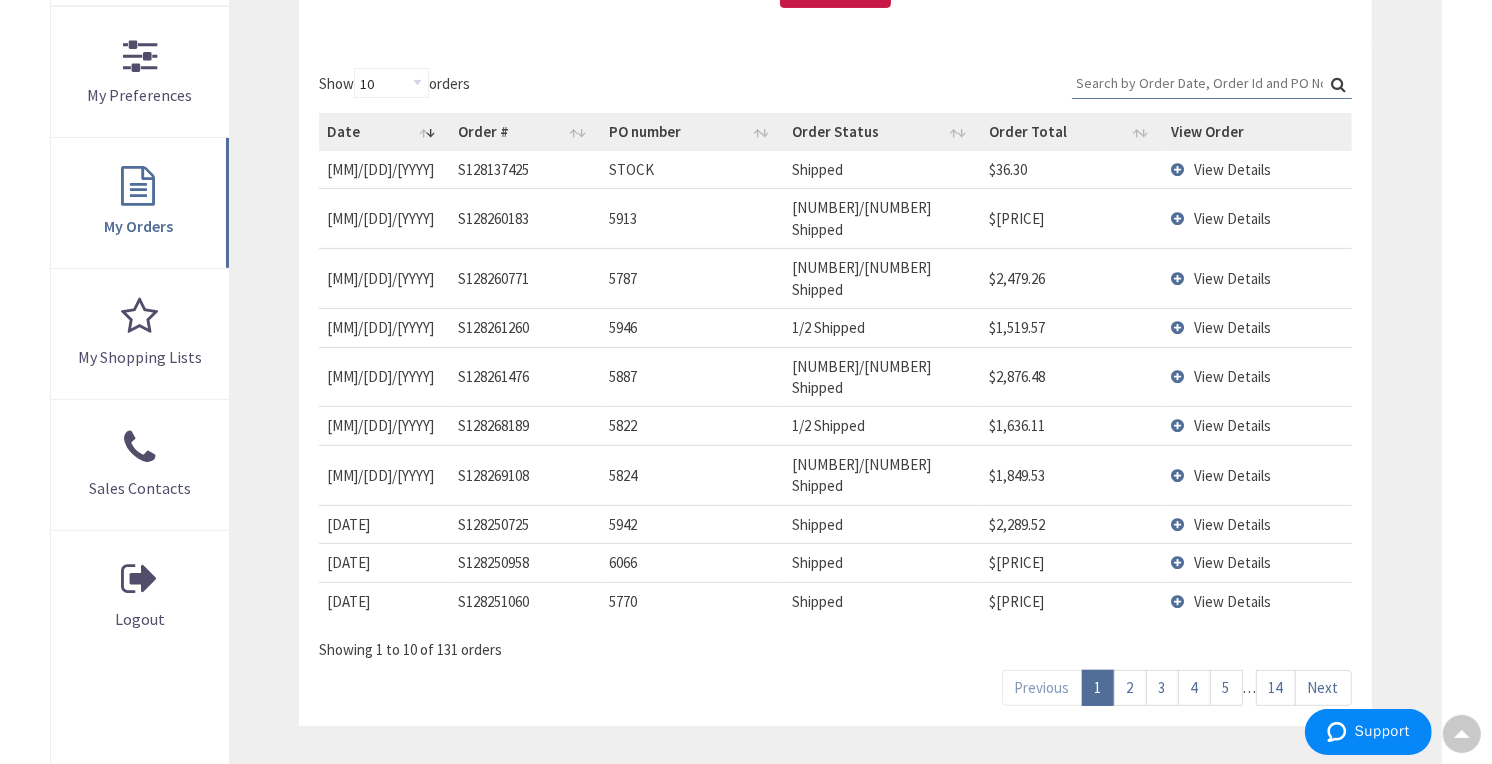 click on "14" at bounding box center (1276, 687) 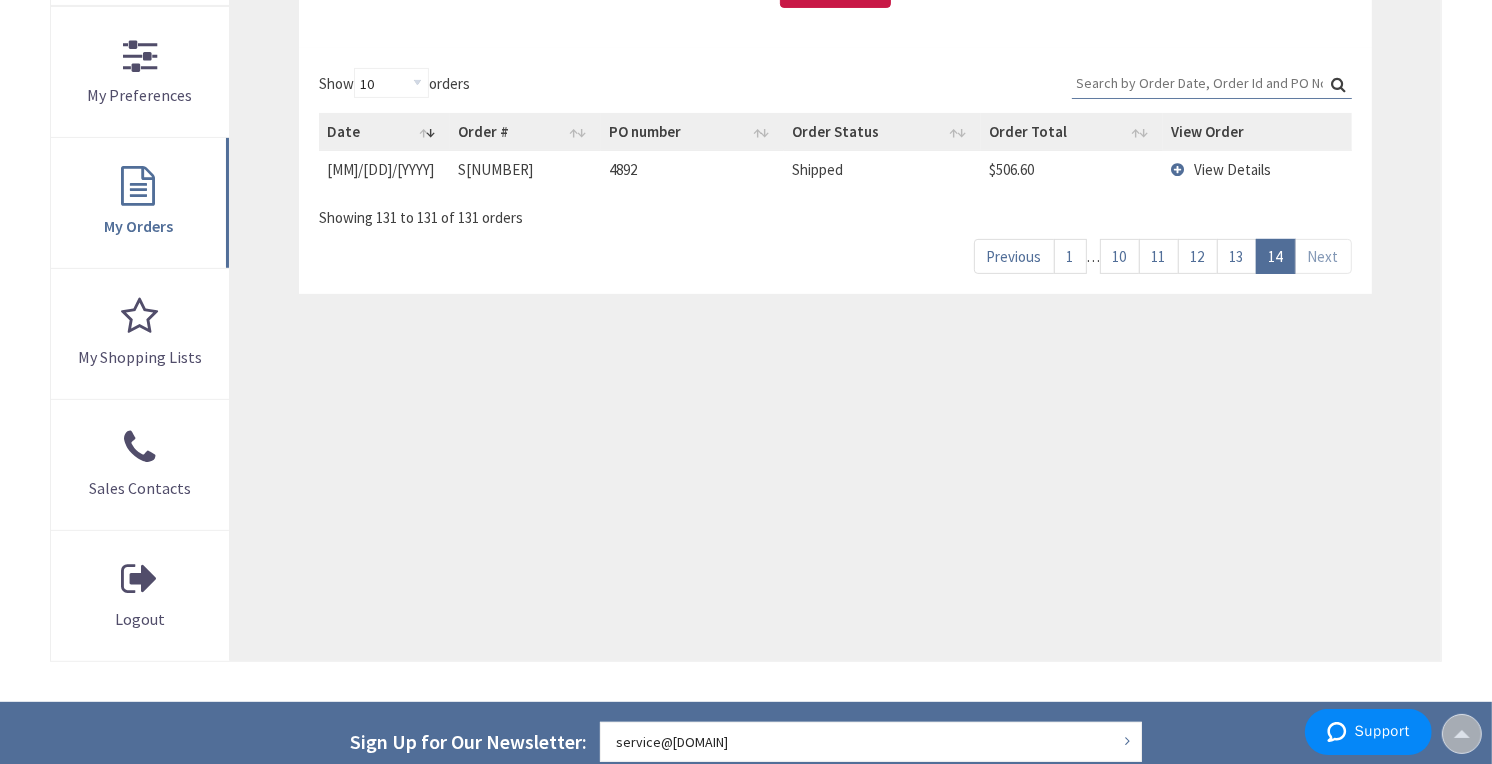 click on "1" at bounding box center [1070, 256] 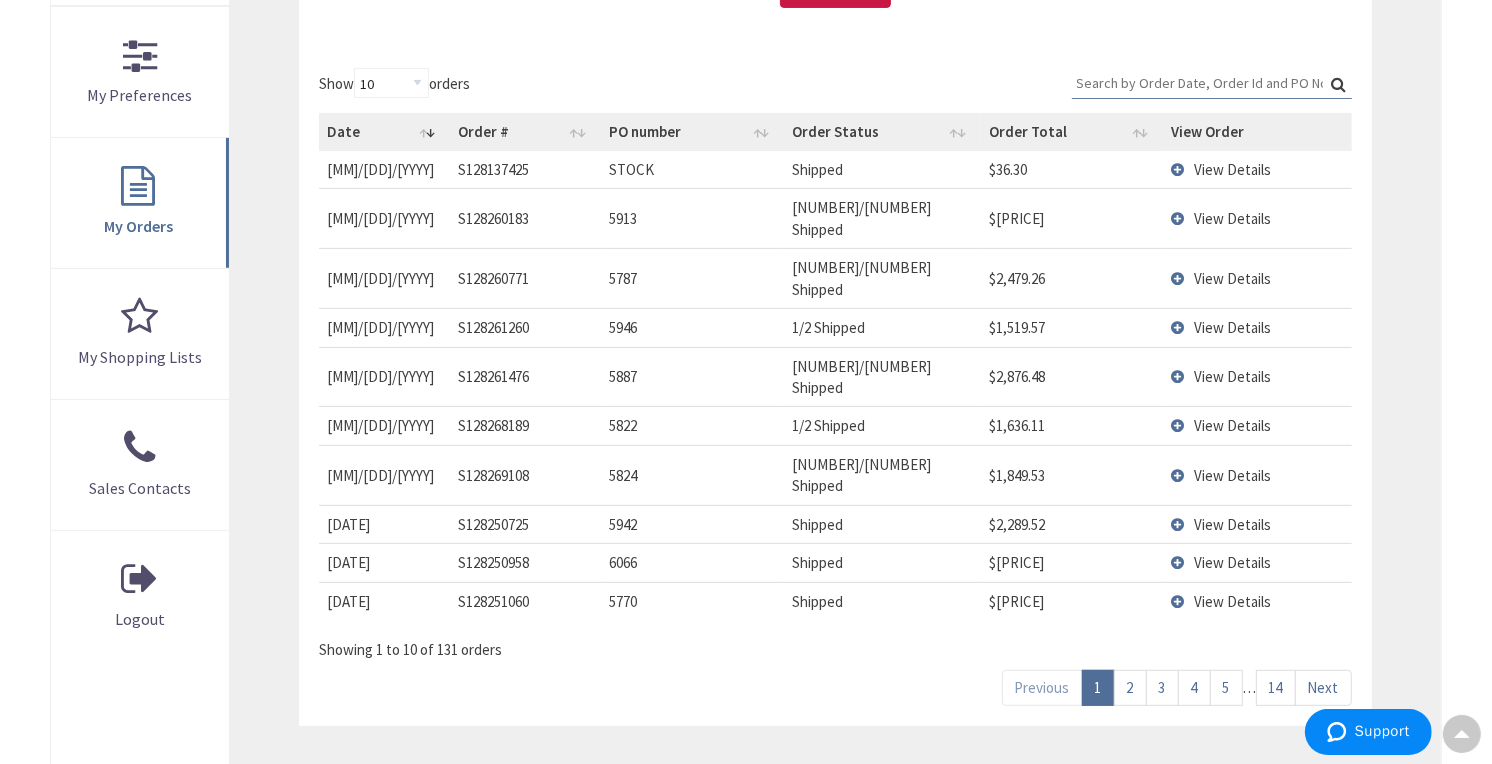 drag, startPoint x: 1053, startPoint y: 201, endPoint x: 320, endPoint y: 202, distance: 733.0007 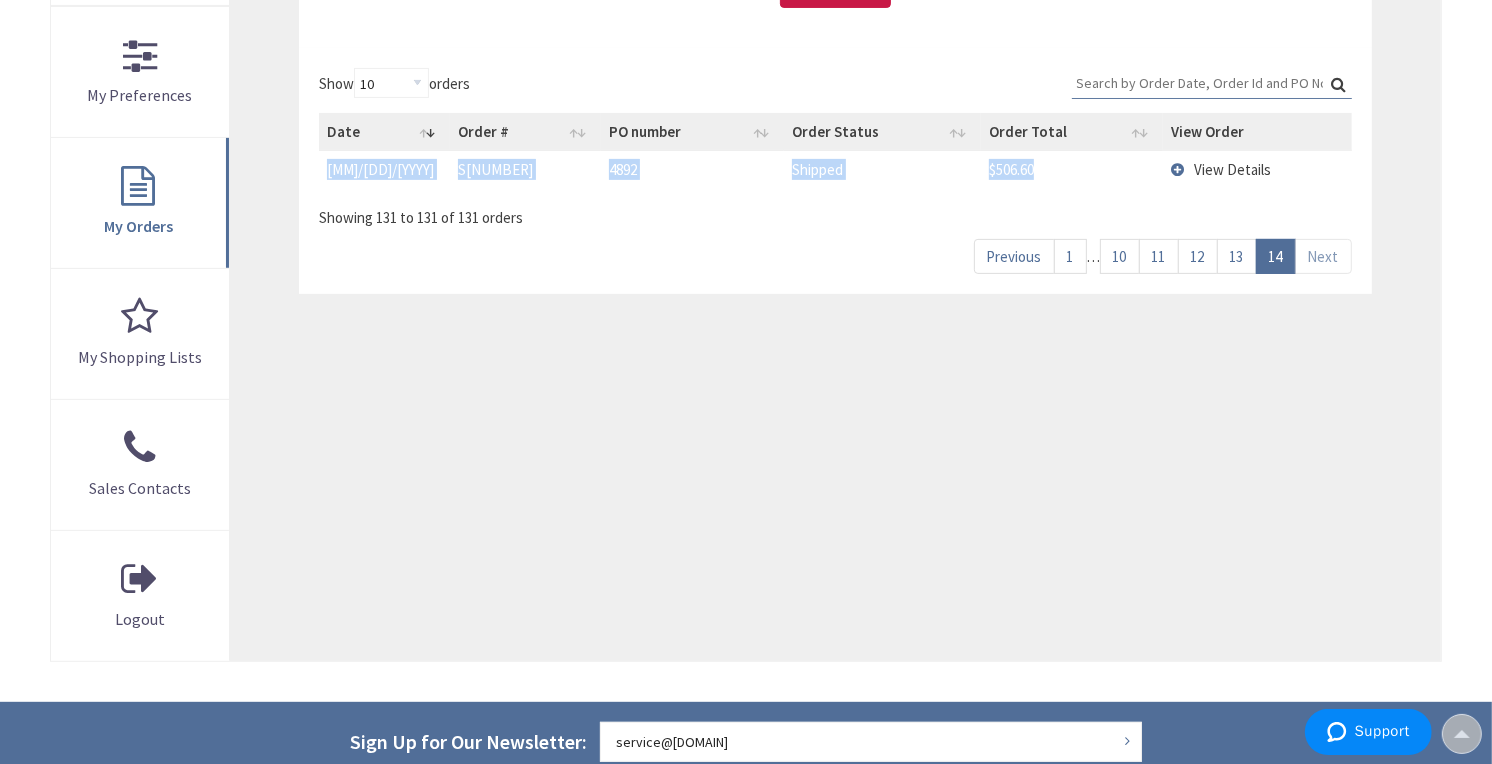 drag, startPoint x: 1030, startPoint y: 168, endPoint x: 320, endPoint y: 167, distance: 710.00073 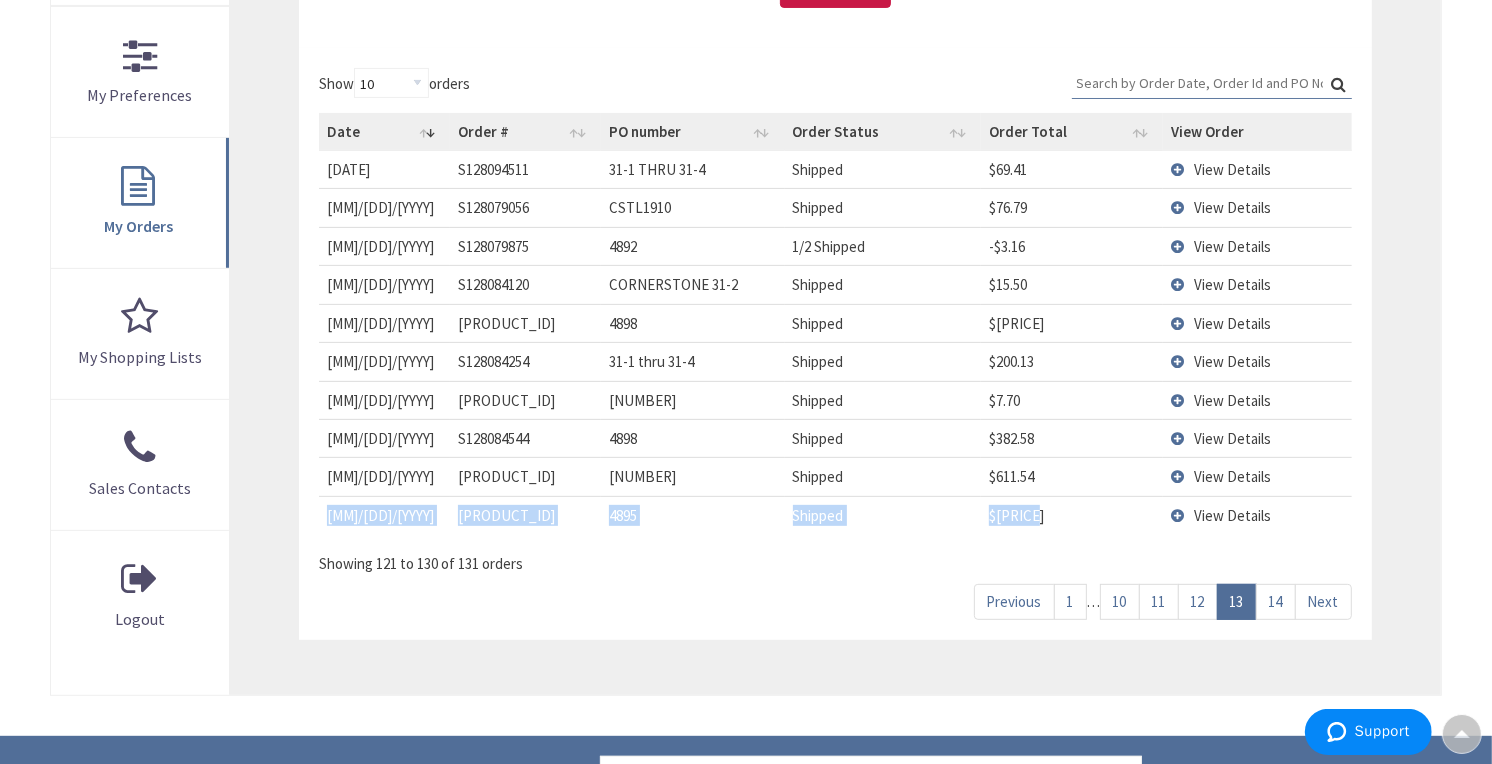 drag, startPoint x: 1091, startPoint y: 513, endPoint x: 325, endPoint y: 526, distance: 766.1103 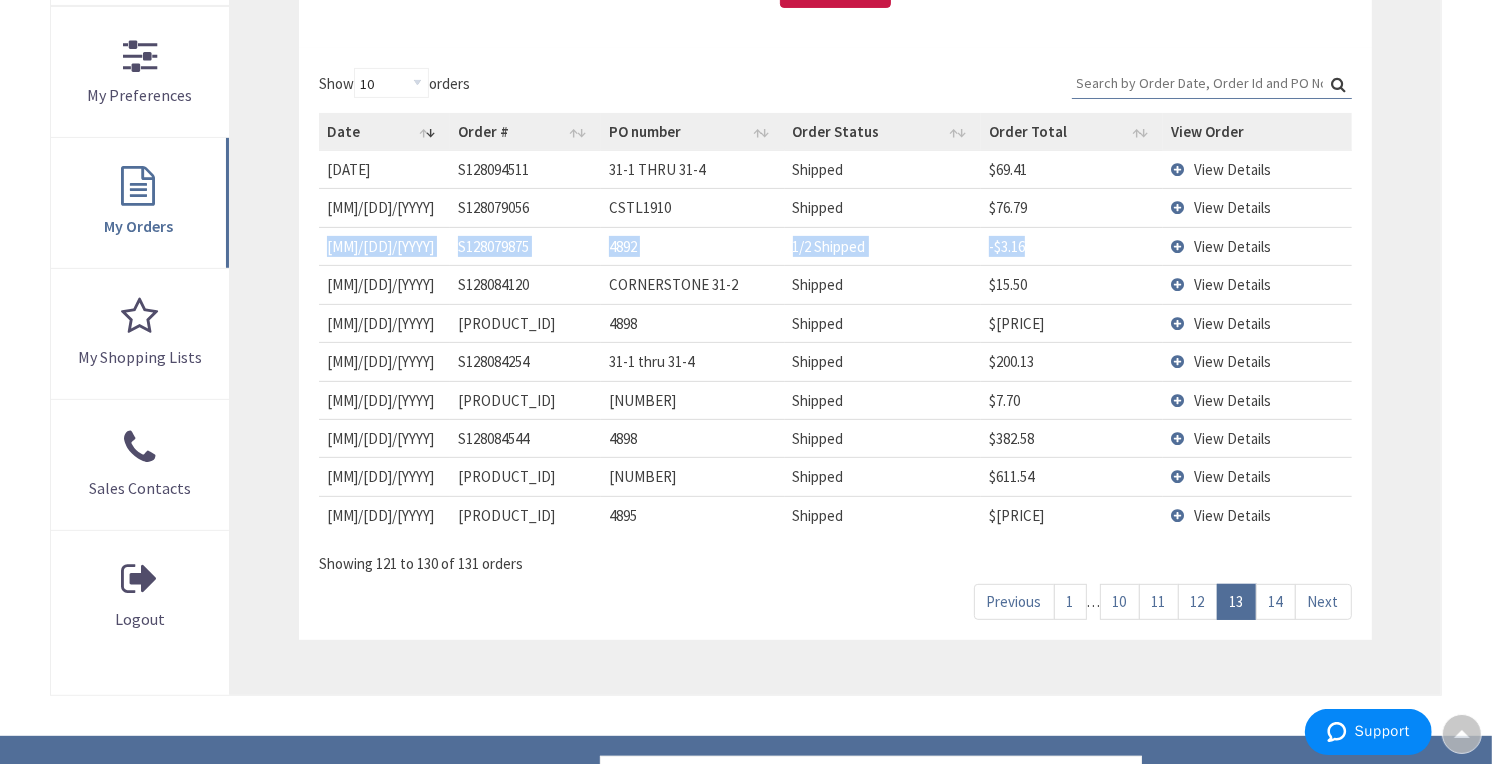 drag, startPoint x: 1025, startPoint y: 245, endPoint x: 322, endPoint y: 246, distance: 703.00073 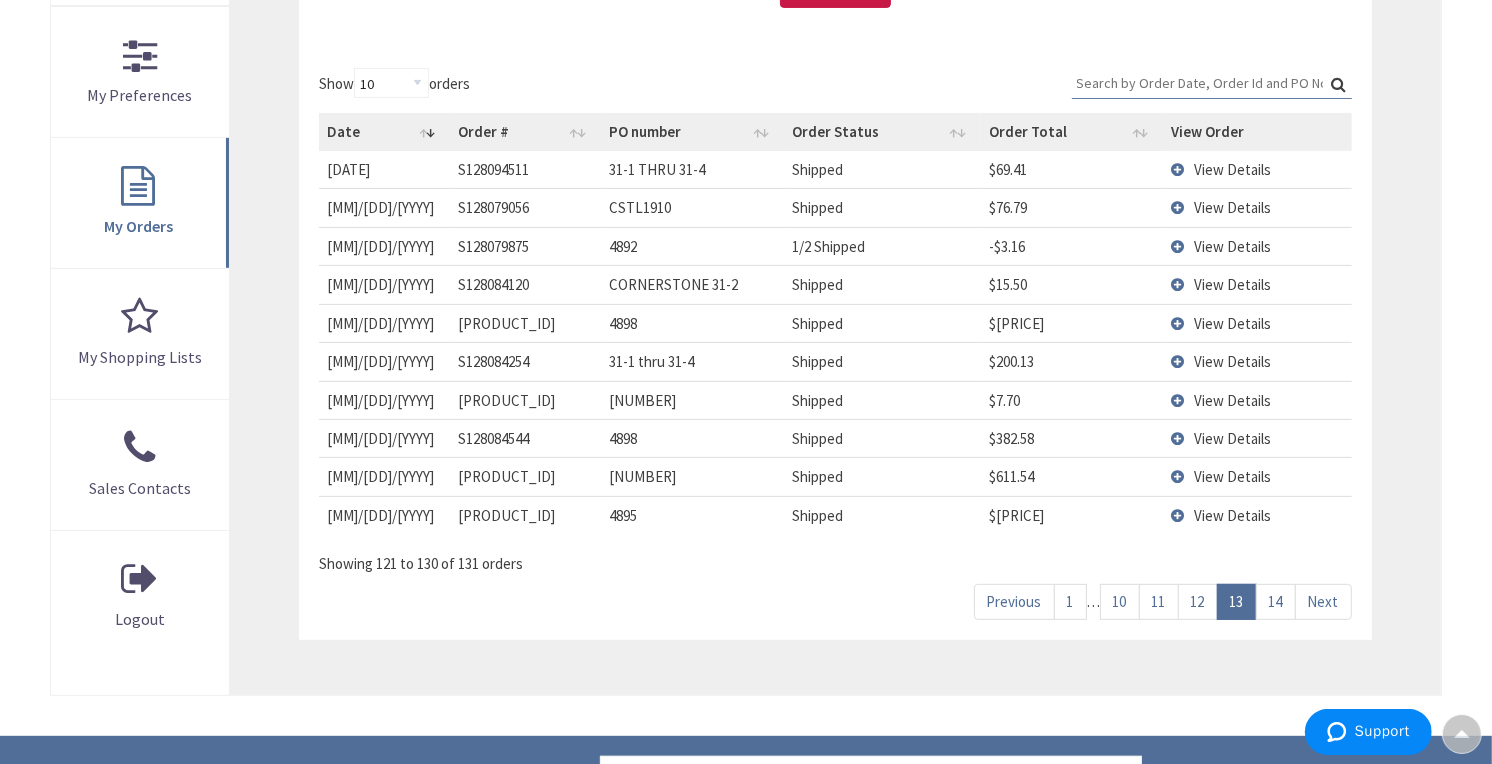 click on "$[PRICE]" at bounding box center [1072, 207] 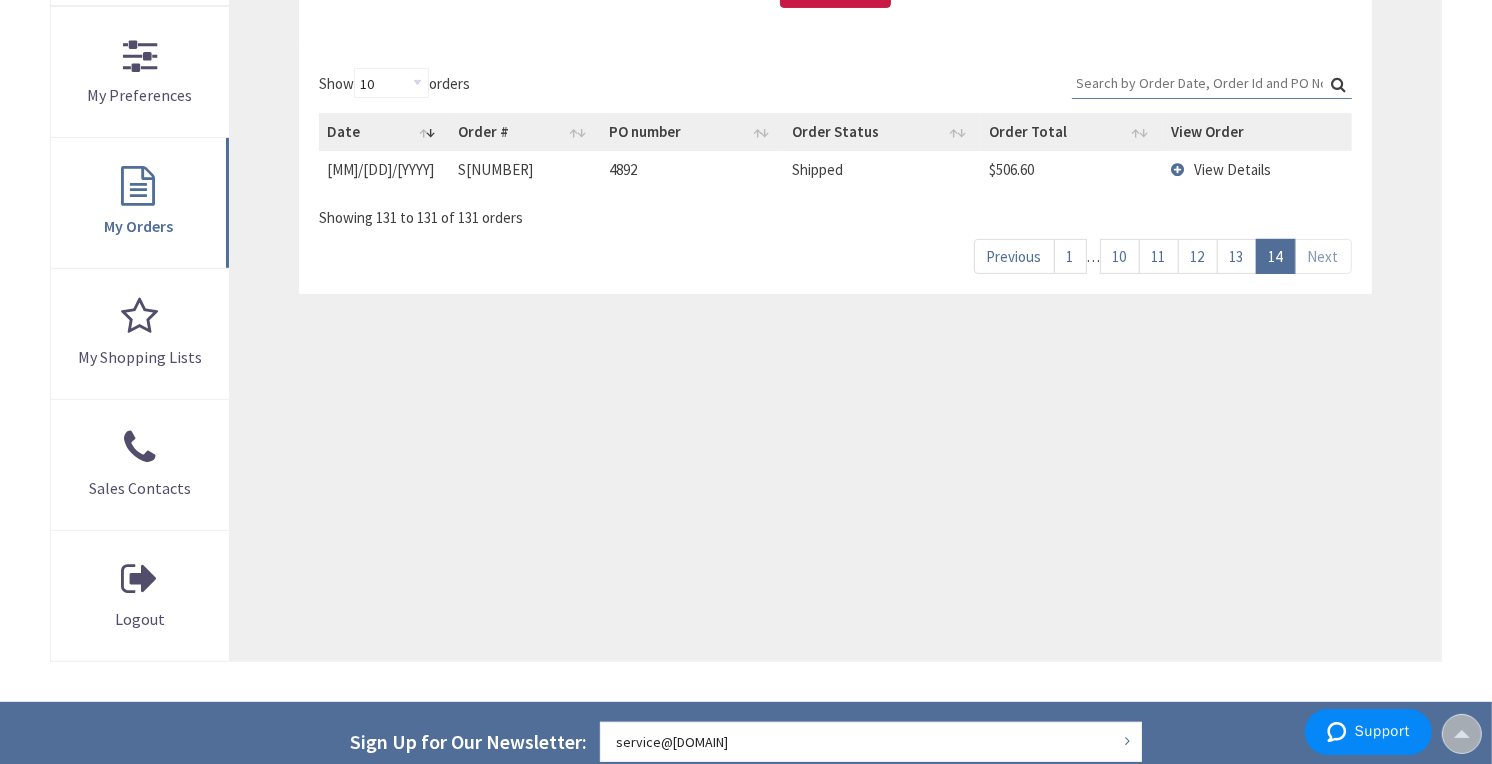 click on "13" at bounding box center (1237, 256) 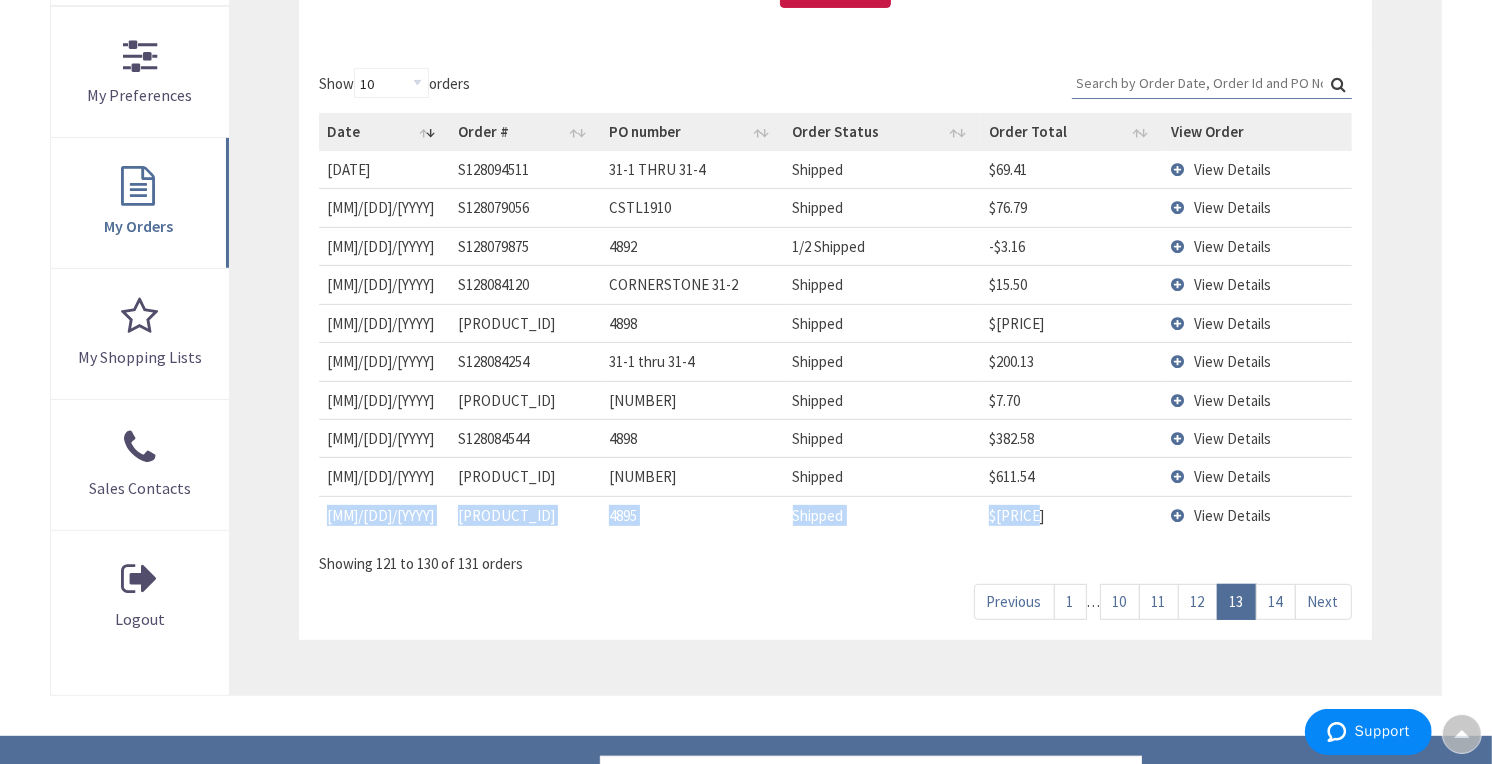 drag, startPoint x: 1000, startPoint y: 518, endPoint x: 326, endPoint y: 521, distance: 674.00665 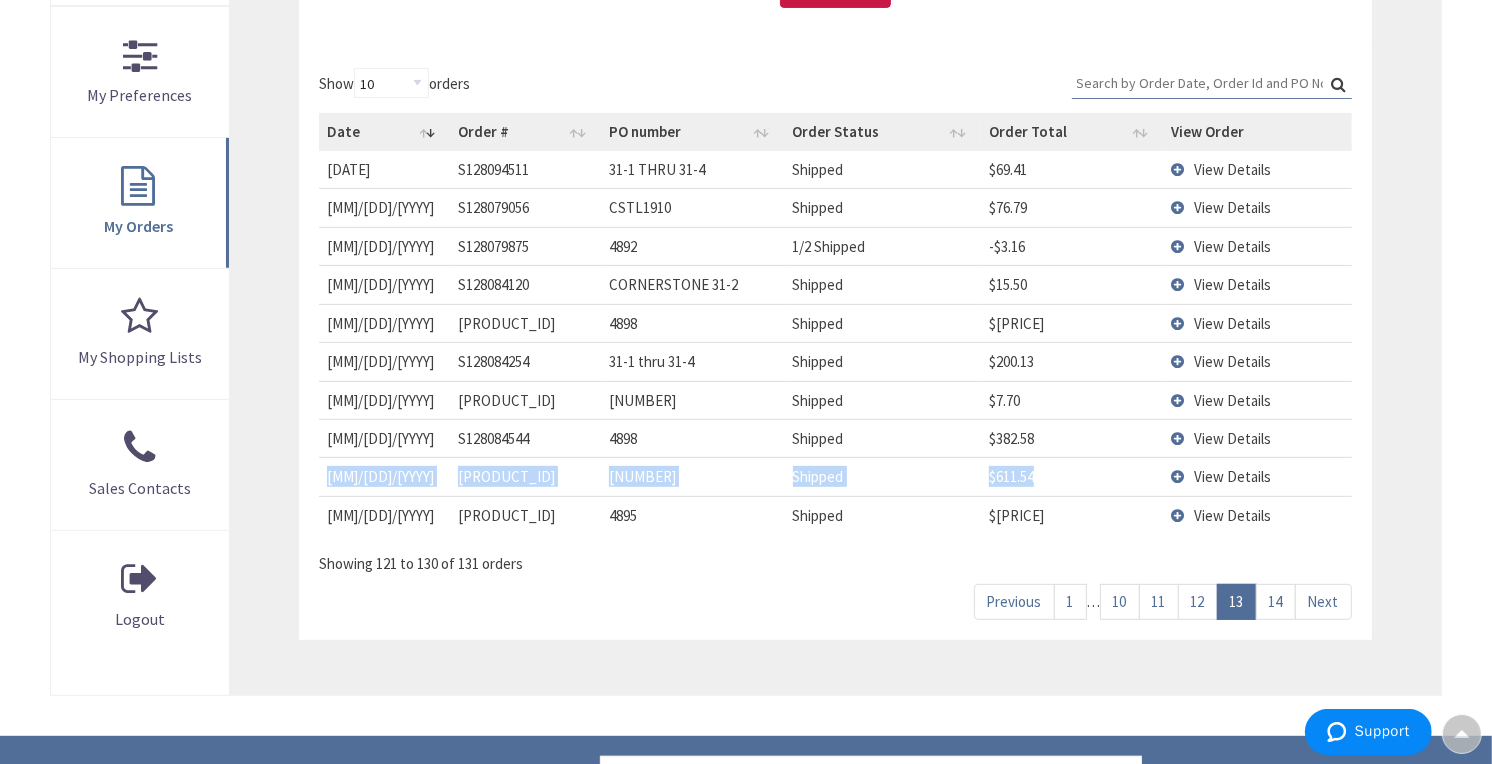 drag, startPoint x: 1048, startPoint y: 472, endPoint x: 322, endPoint y: 471, distance: 726.0007 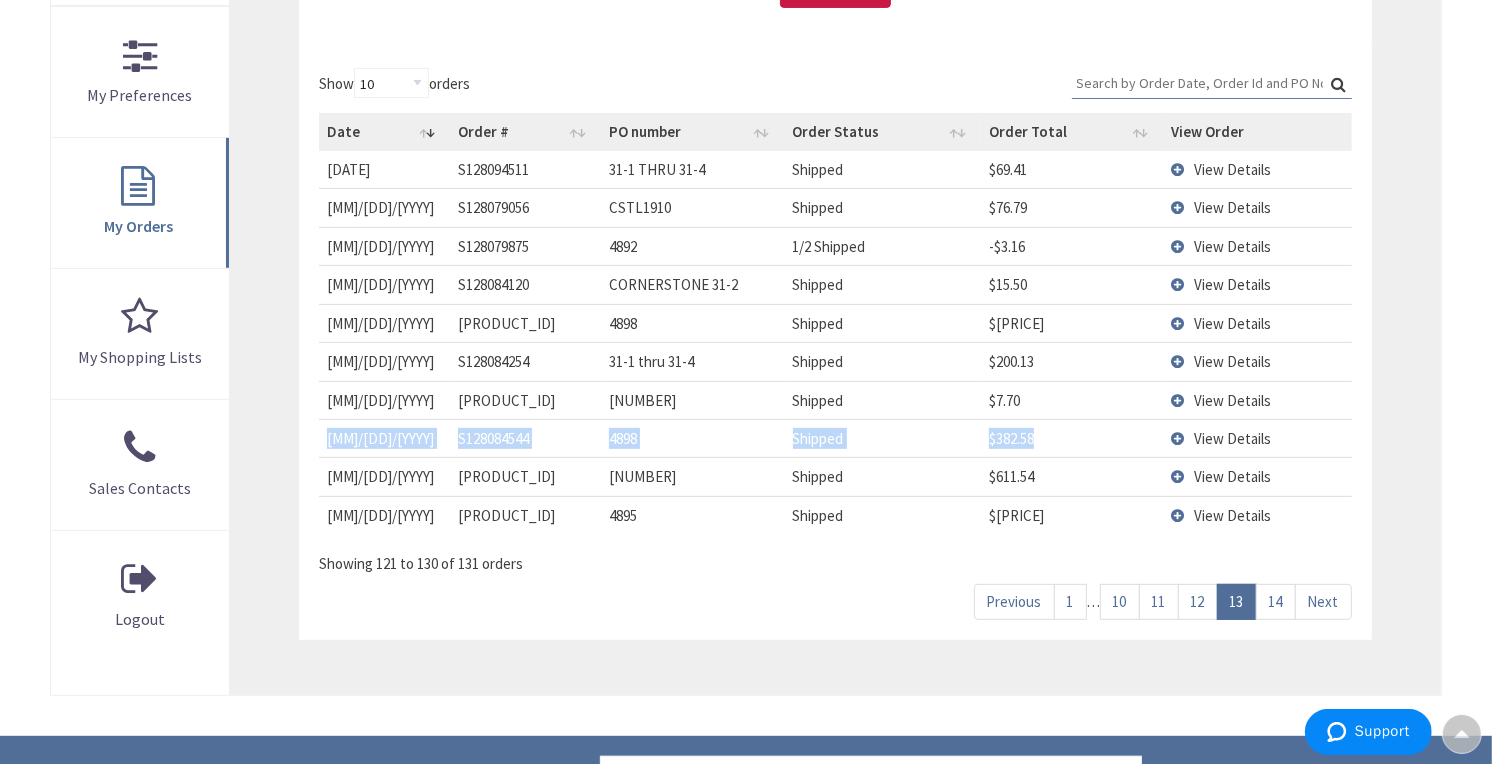 drag, startPoint x: 1047, startPoint y: 437, endPoint x: 318, endPoint y: 436, distance: 729.0007 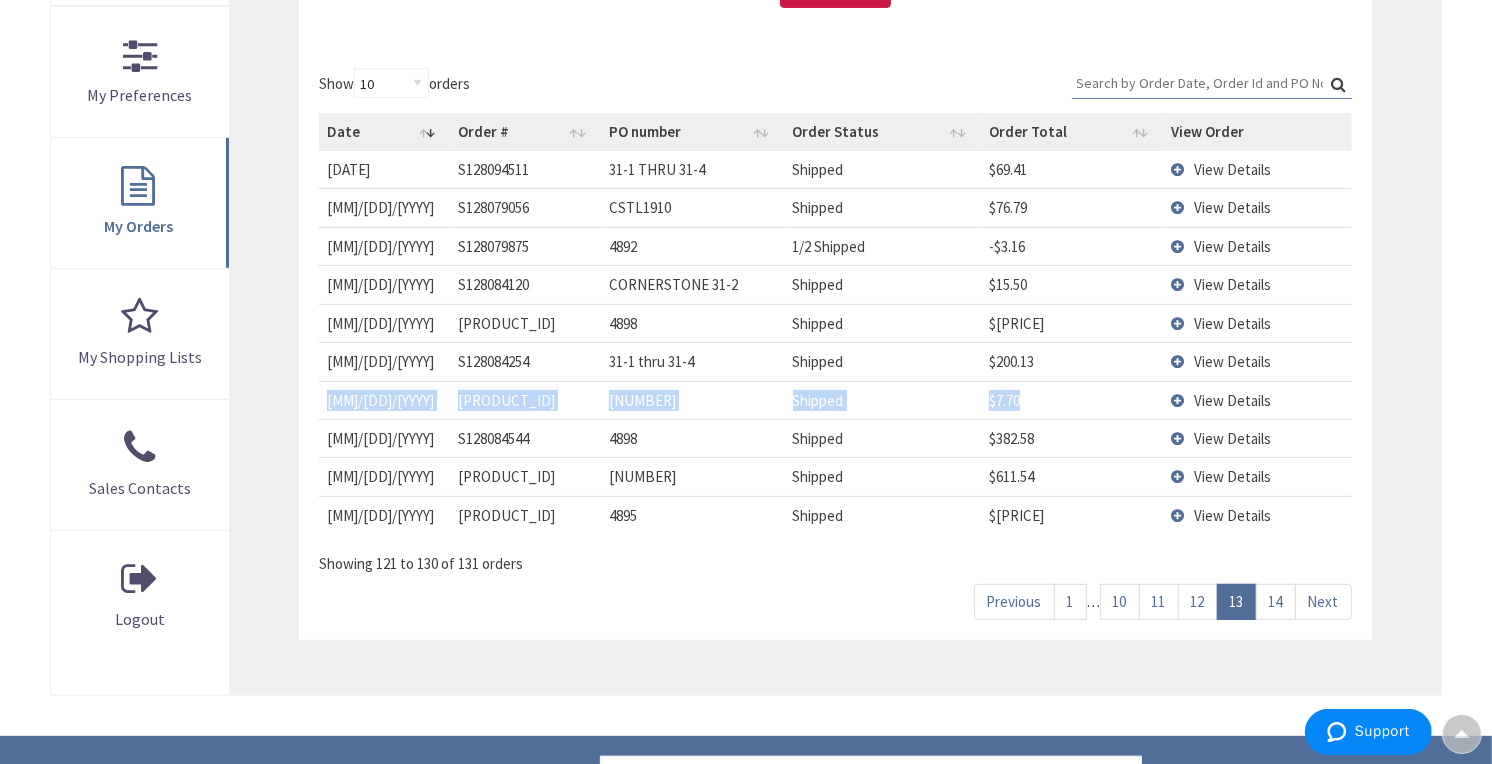drag, startPoint x: 1034, startPoint y: 390, endPoint x: 325, endPoint y: 400, distance: 709.0705 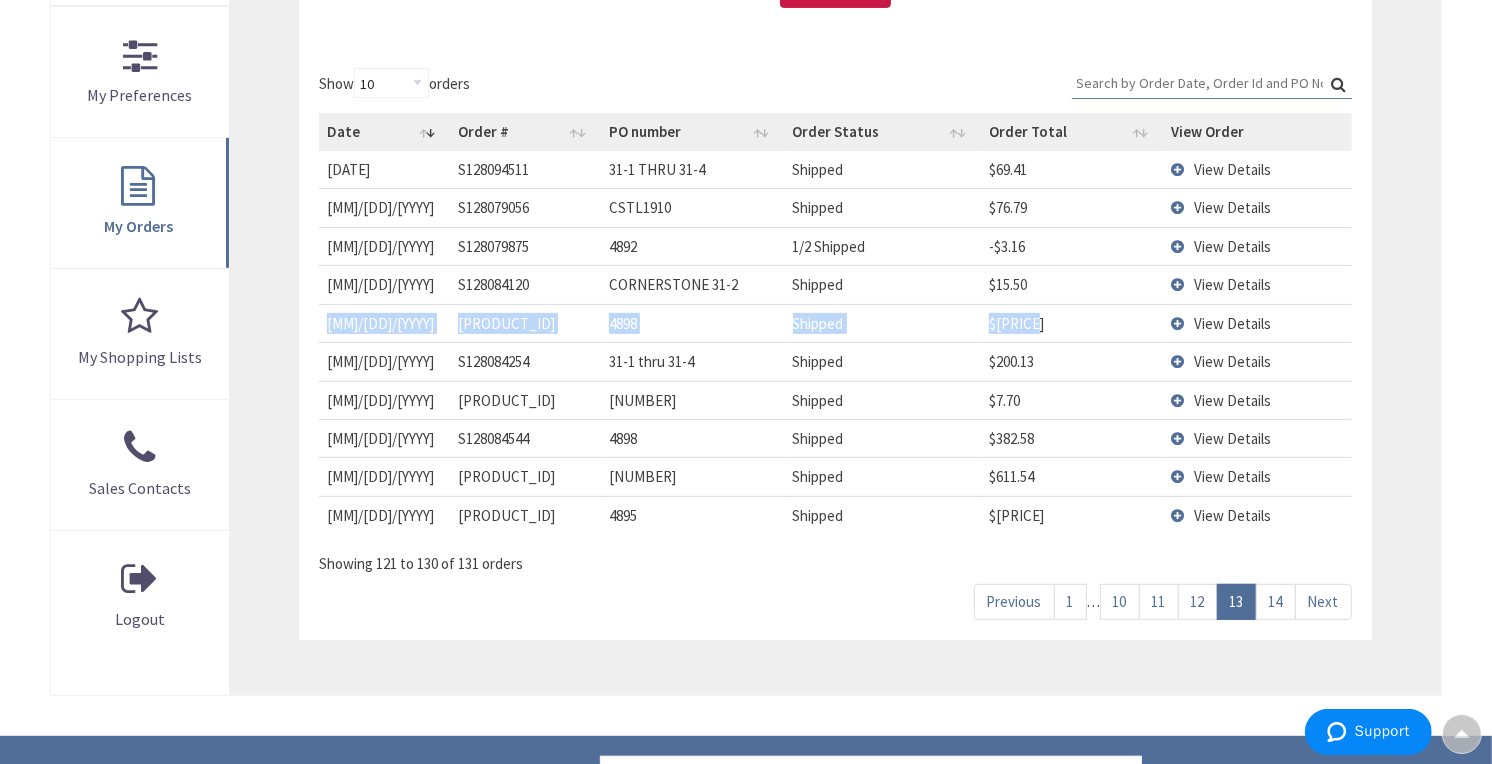 drag, startPoint x: 1052, startPoint y: 314, endPoint x: 324, endPoint y: 312, distance: 728.00275 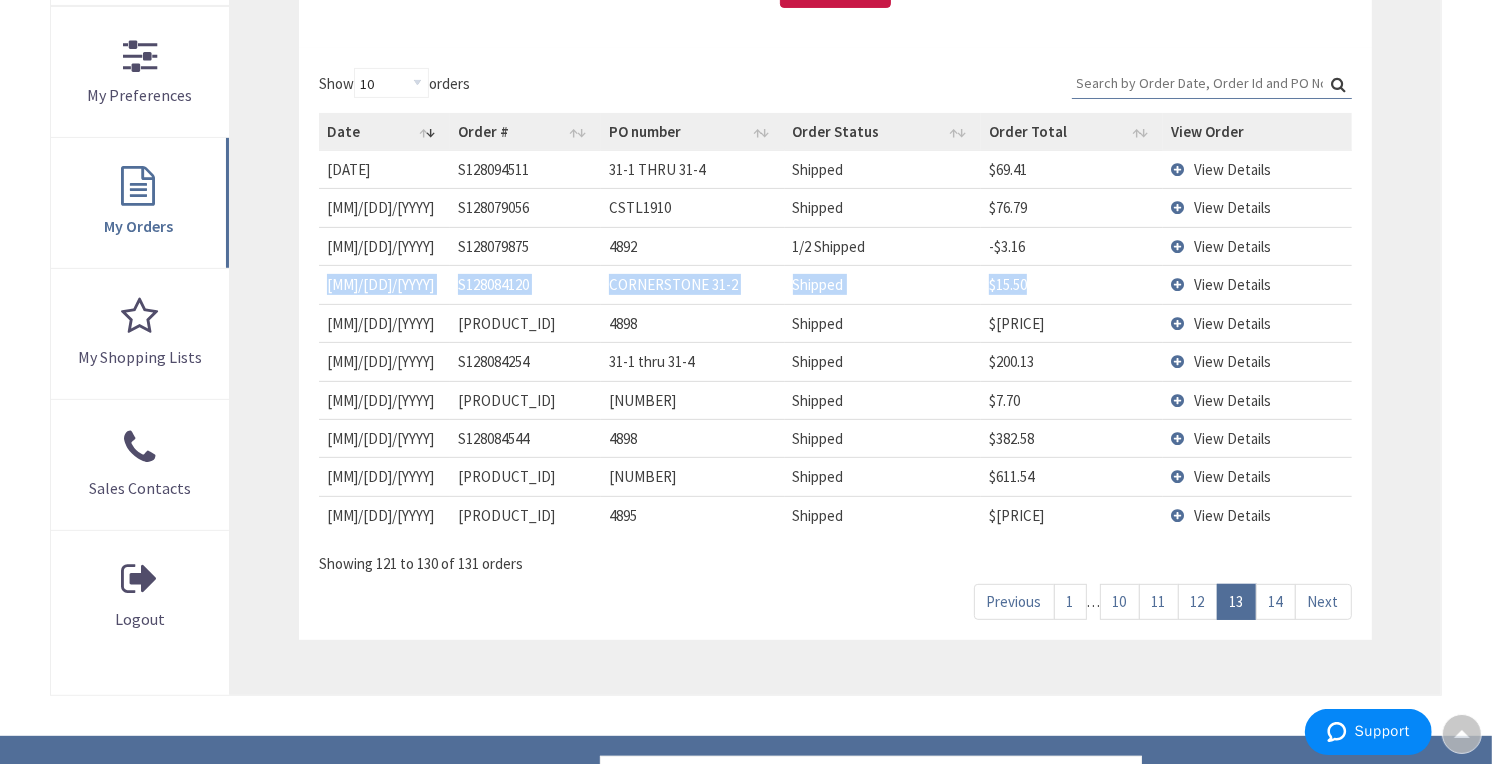 drag, startPoint x: 1057, startPoint y: 277, endPoint x: 327, endPoint y: 295, distance: 730.22186 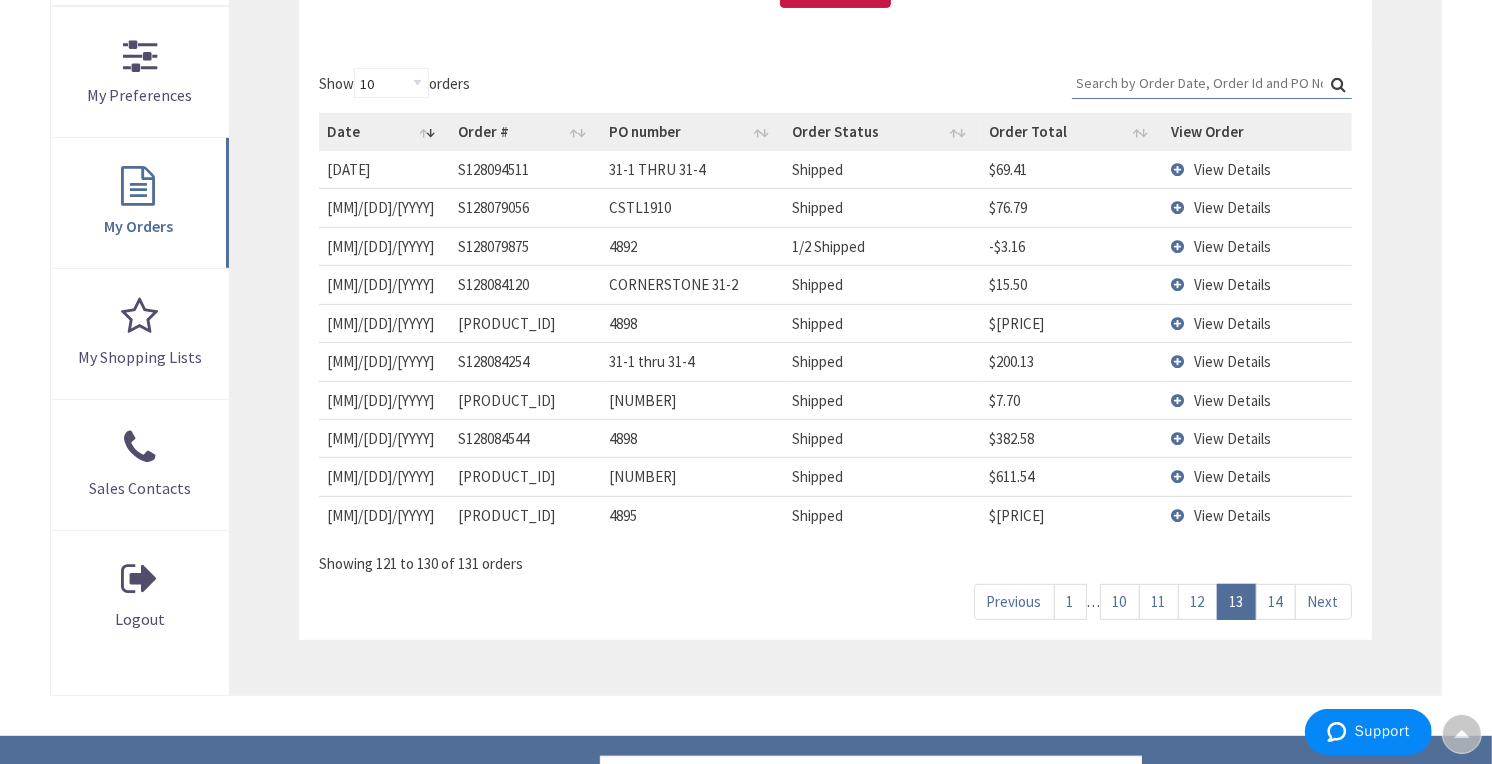 click on "-$3.16" at bounding box center [1072, 169] 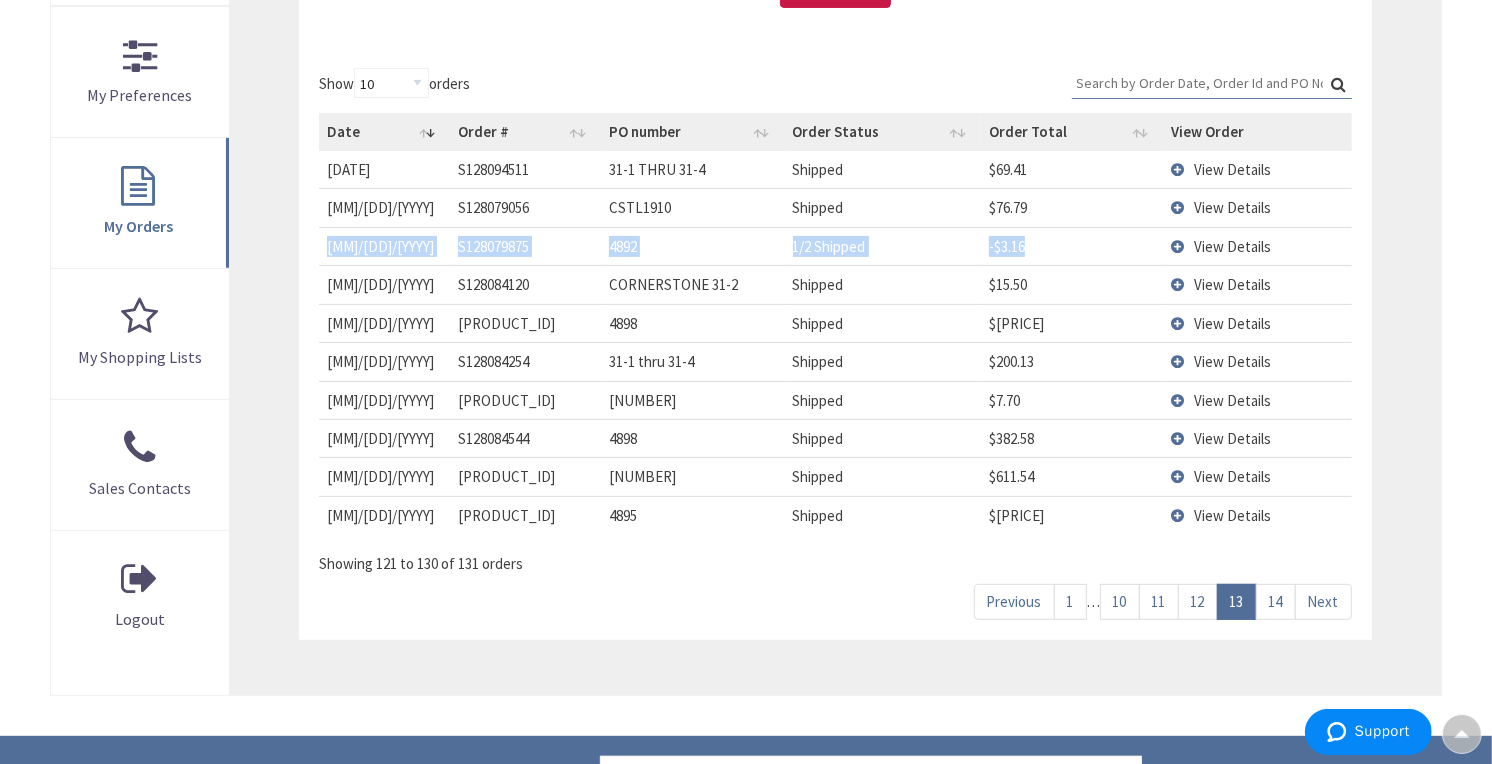 drag, startPoint x: 1074, startPoint y: 247, endPoint x: 322, endPoint y: 252, distance: 752.0166 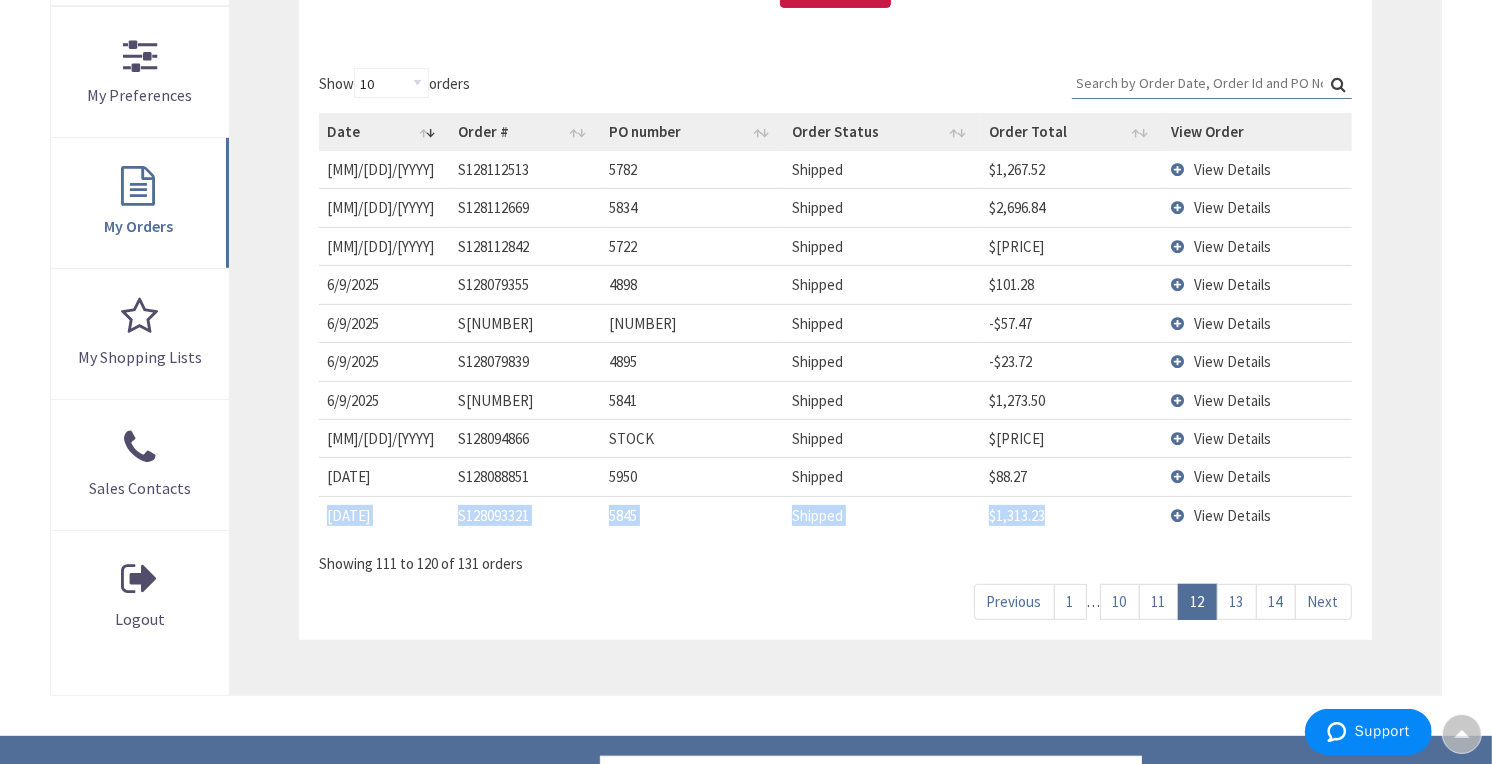 drag, startPoint x: 1023, startPoint y: 518, endPoint x: 324, endPoint y: 522, distance: 699.0115 